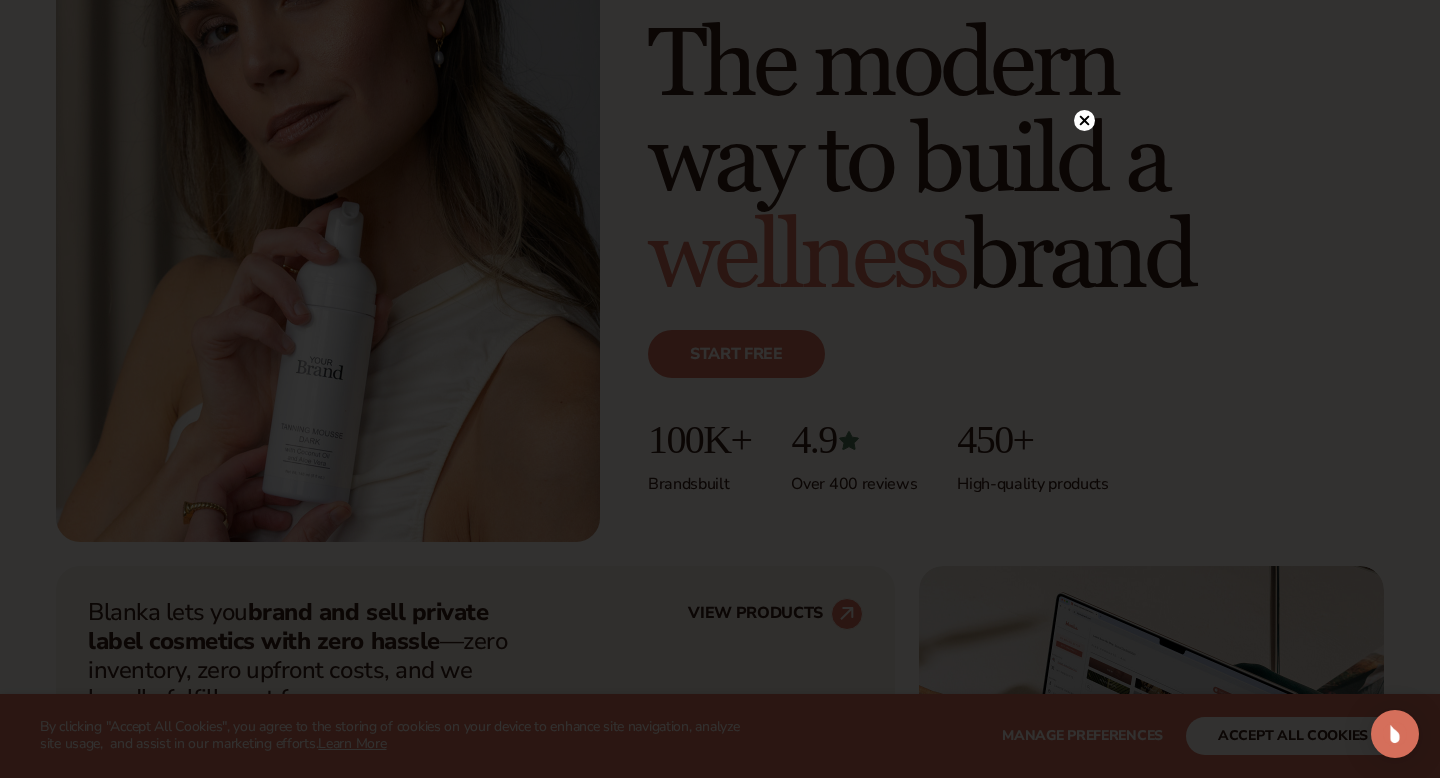 scroll, scrollTop: 268, scrollLeft: 0, axis: vertical 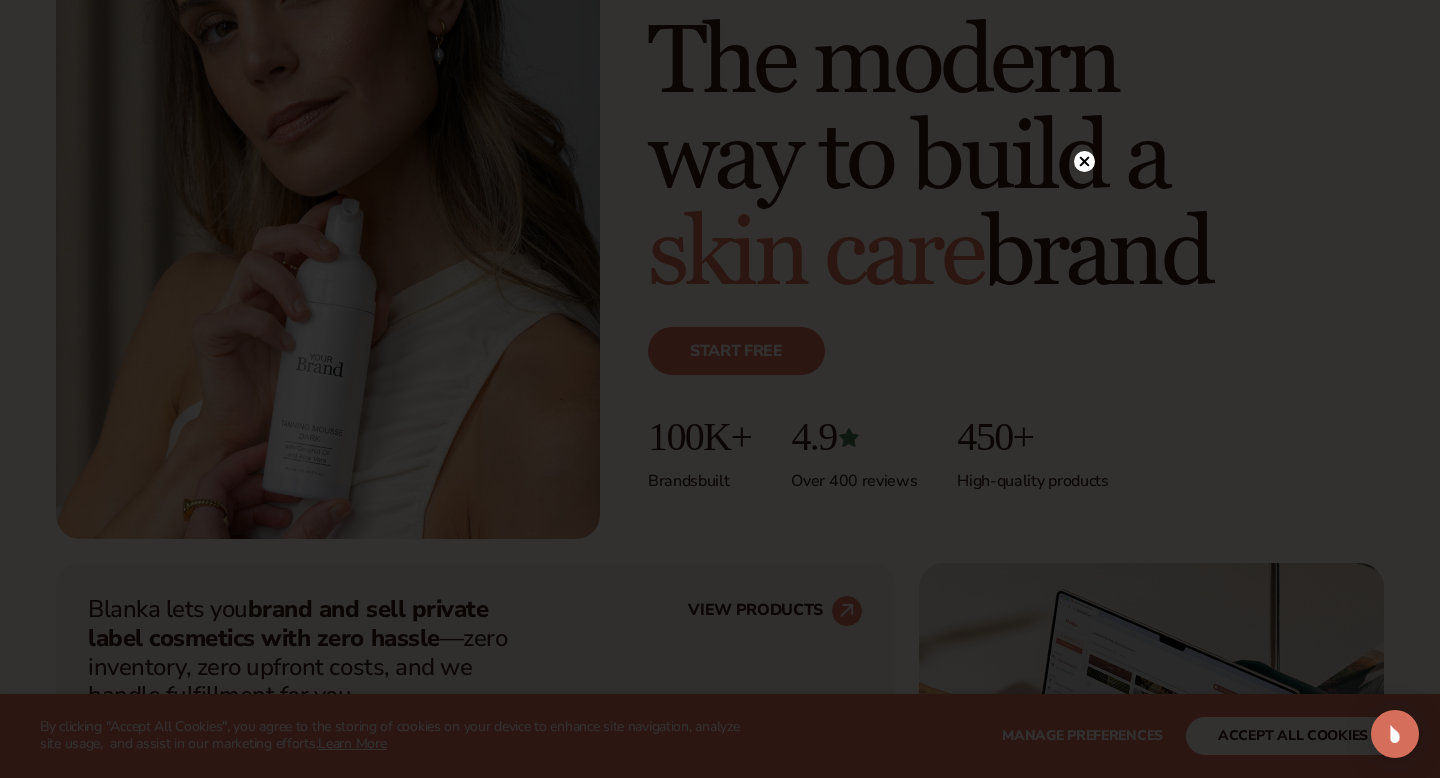click 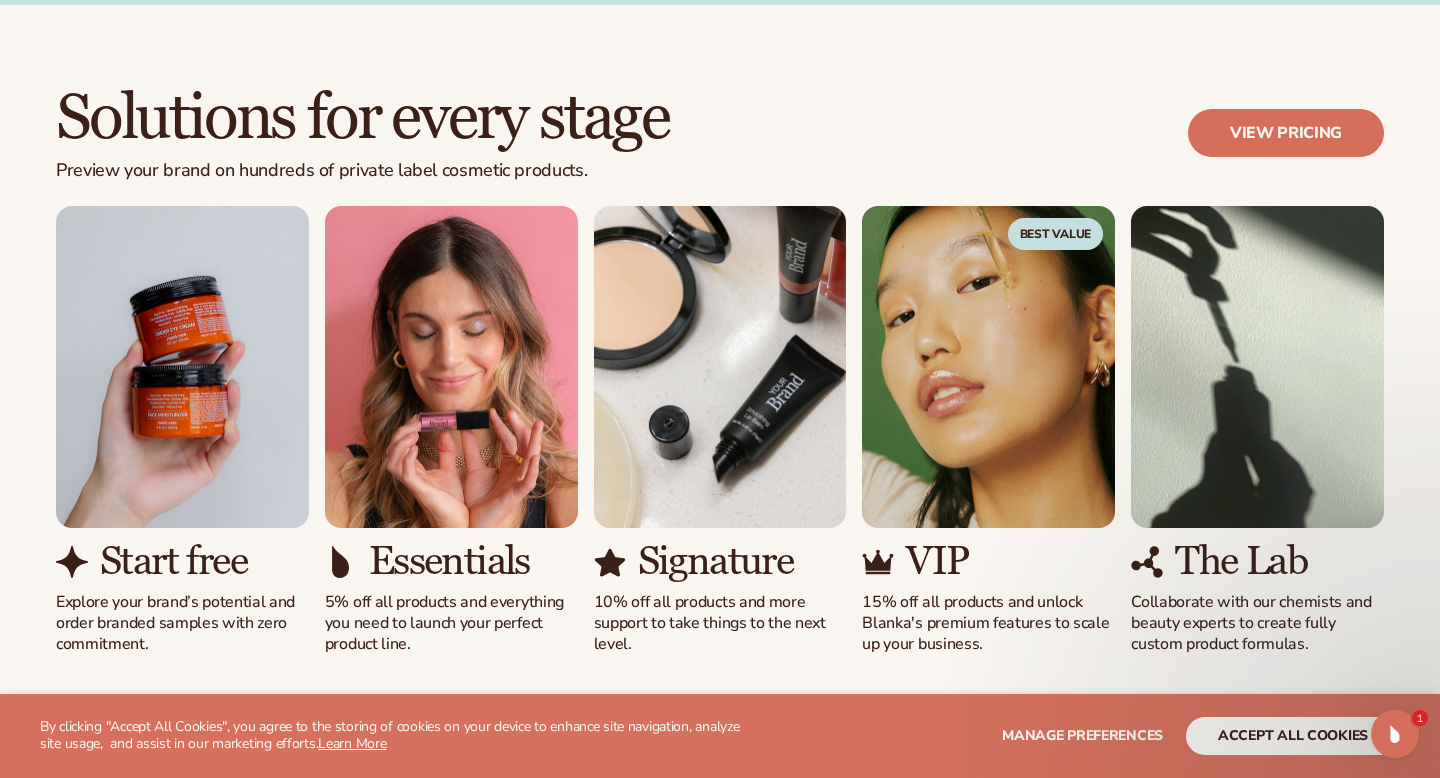scroll, scrollTop: 1660, scrollLeft: 0, axis: vertical 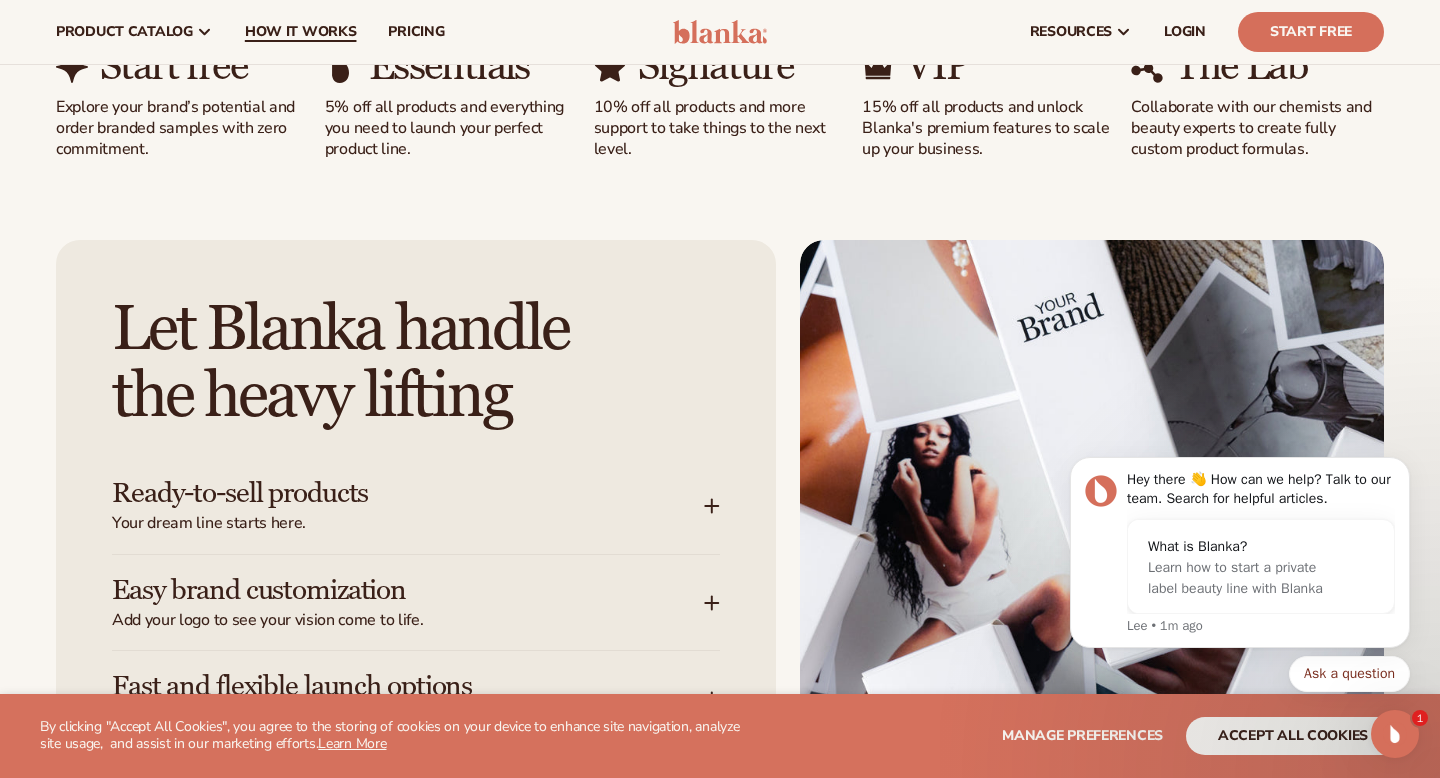 click on "How It Works" at bounding box center (301, 32) 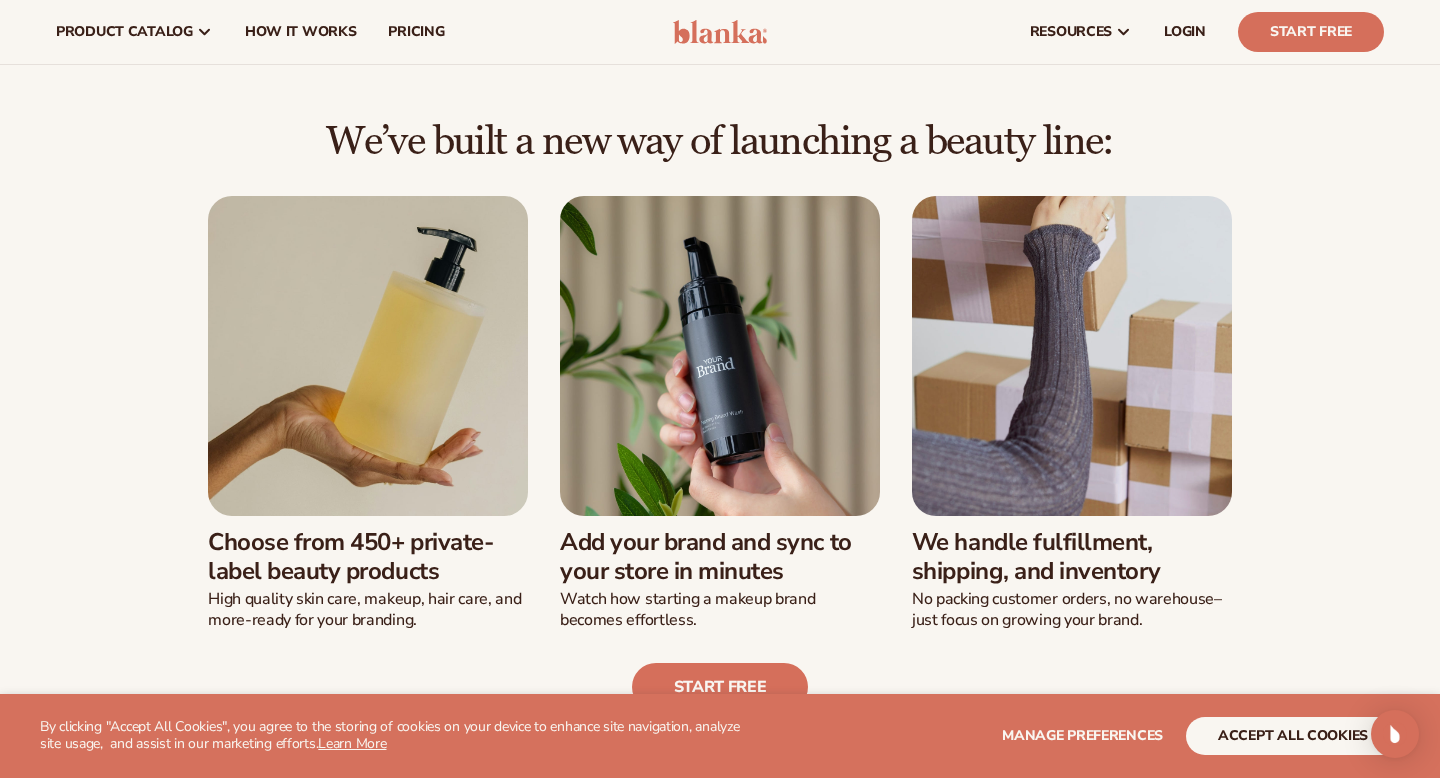 scroll, scrollTop: 354, scrollLeft: 0, axis: vertical 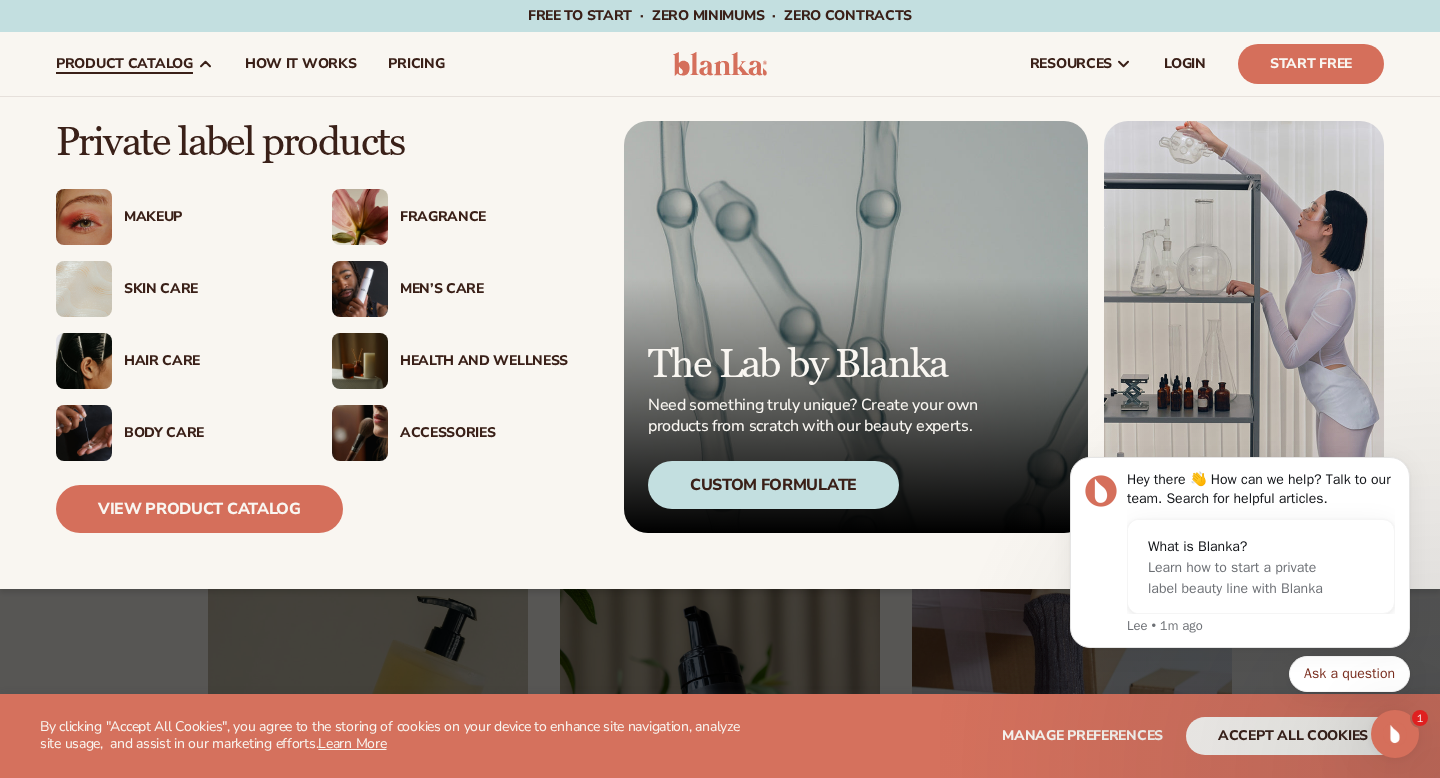 click on "Skin Care" at bounding box center (208, 289) 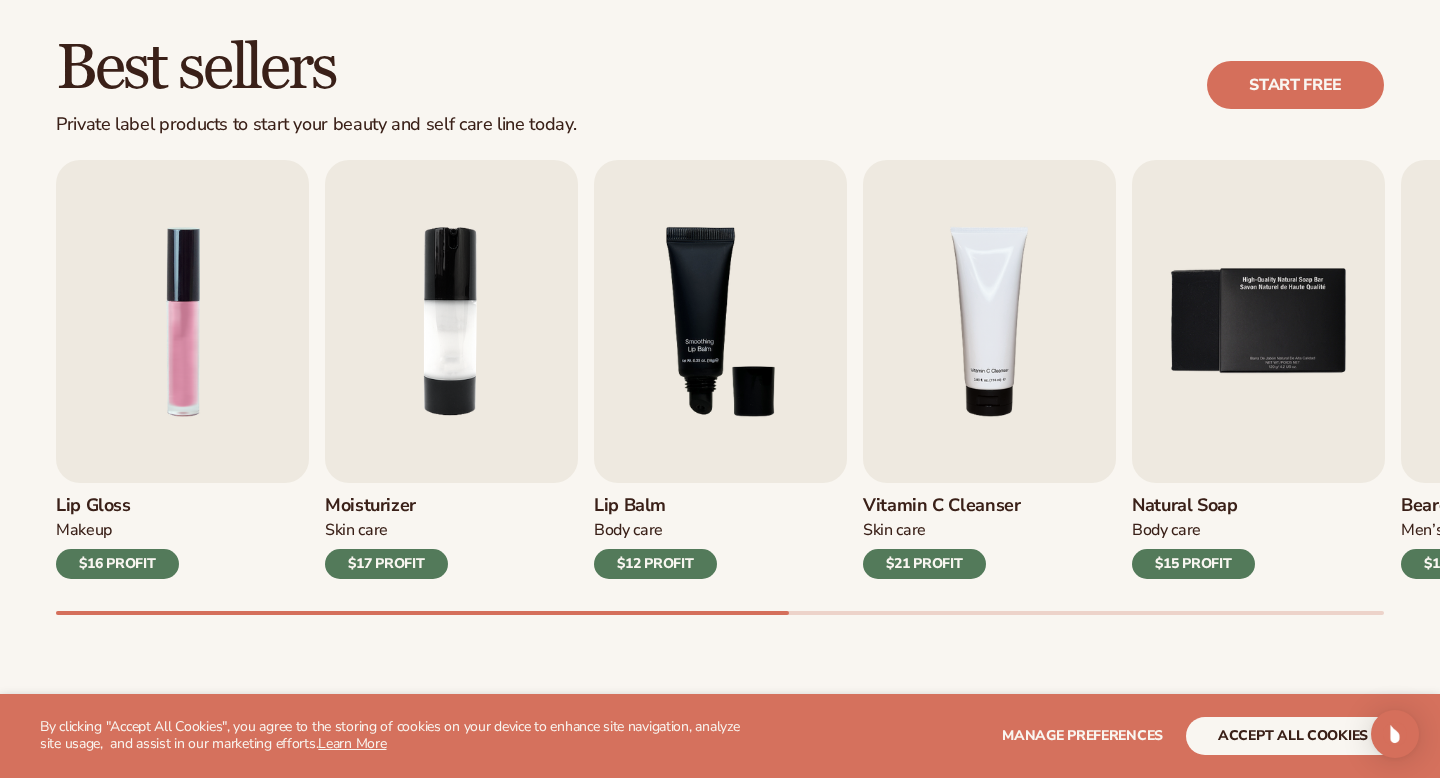 scroll, scrollTop: 576, scrollLeft: 0, axis: vertical 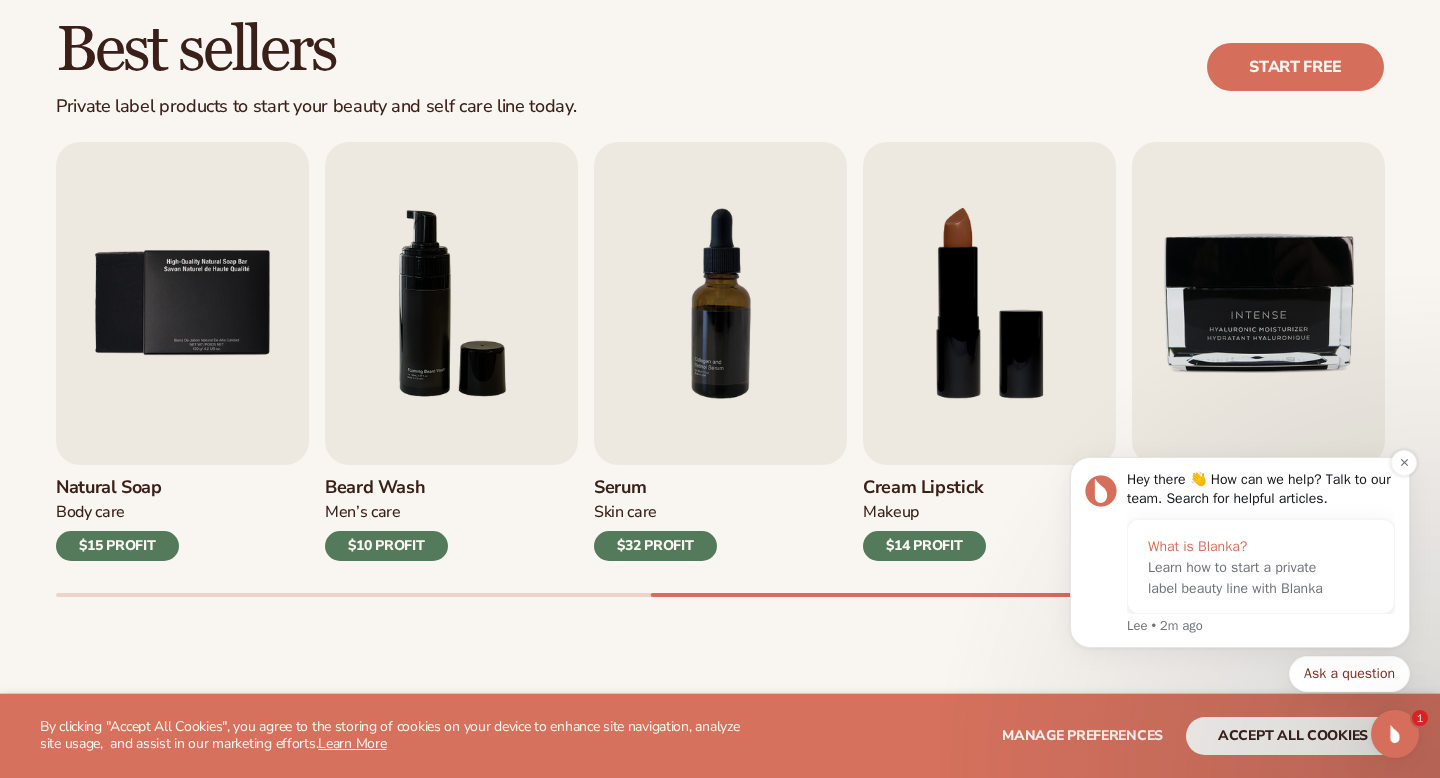 click on "Learn how to start a private label beauty line with Blanka" at bounding box center [1235, 578] 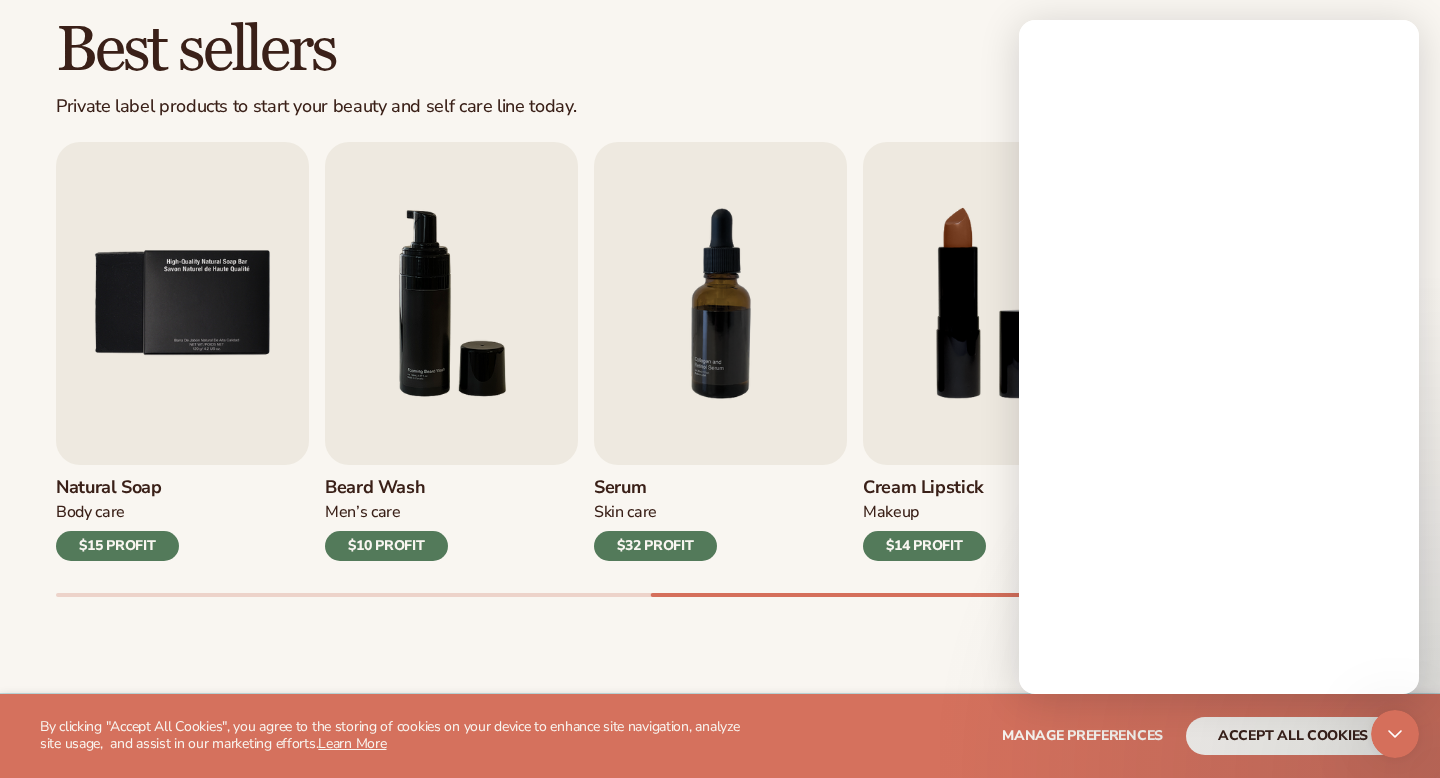 scroll, scrollTop: 0, scrollLeft: 0, axis: both 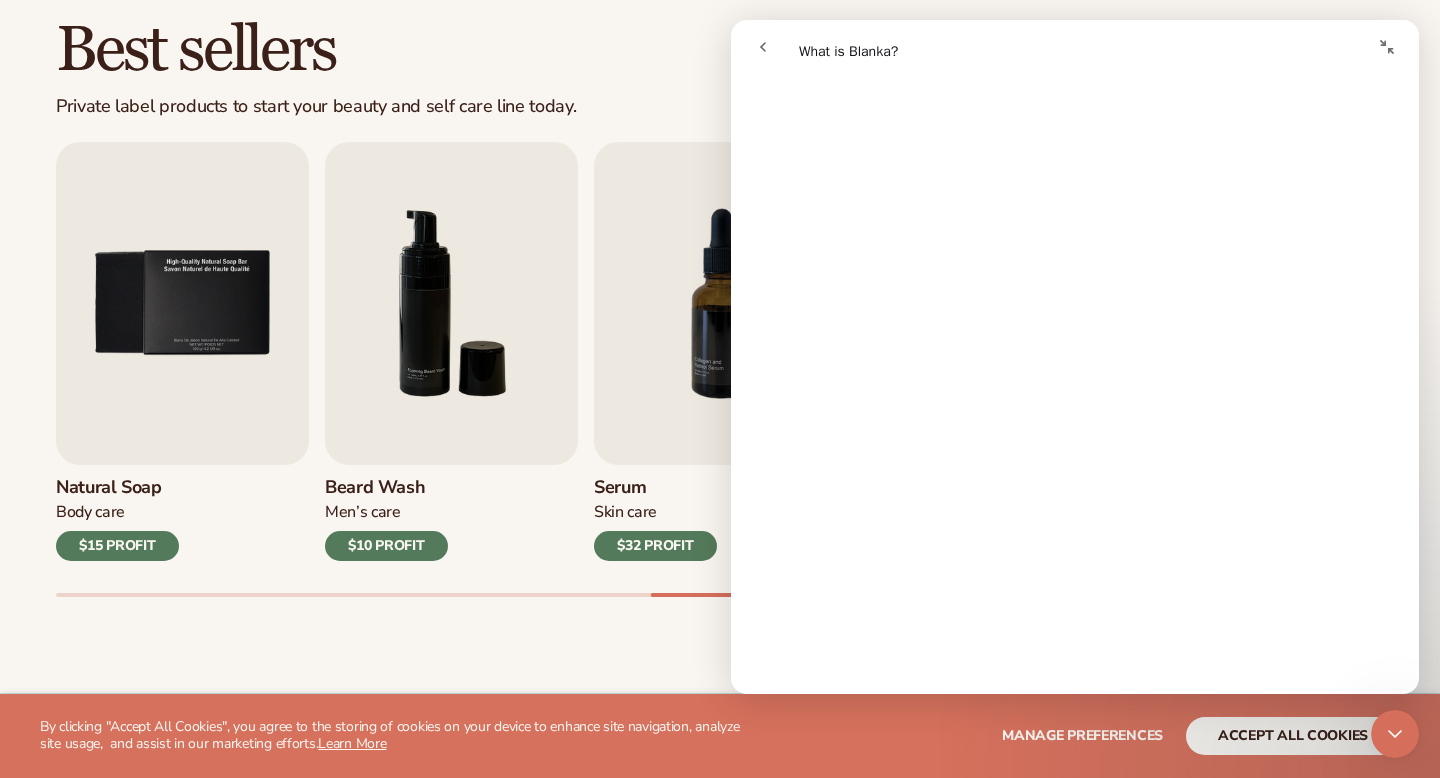 click at bounding box center [763, 47] 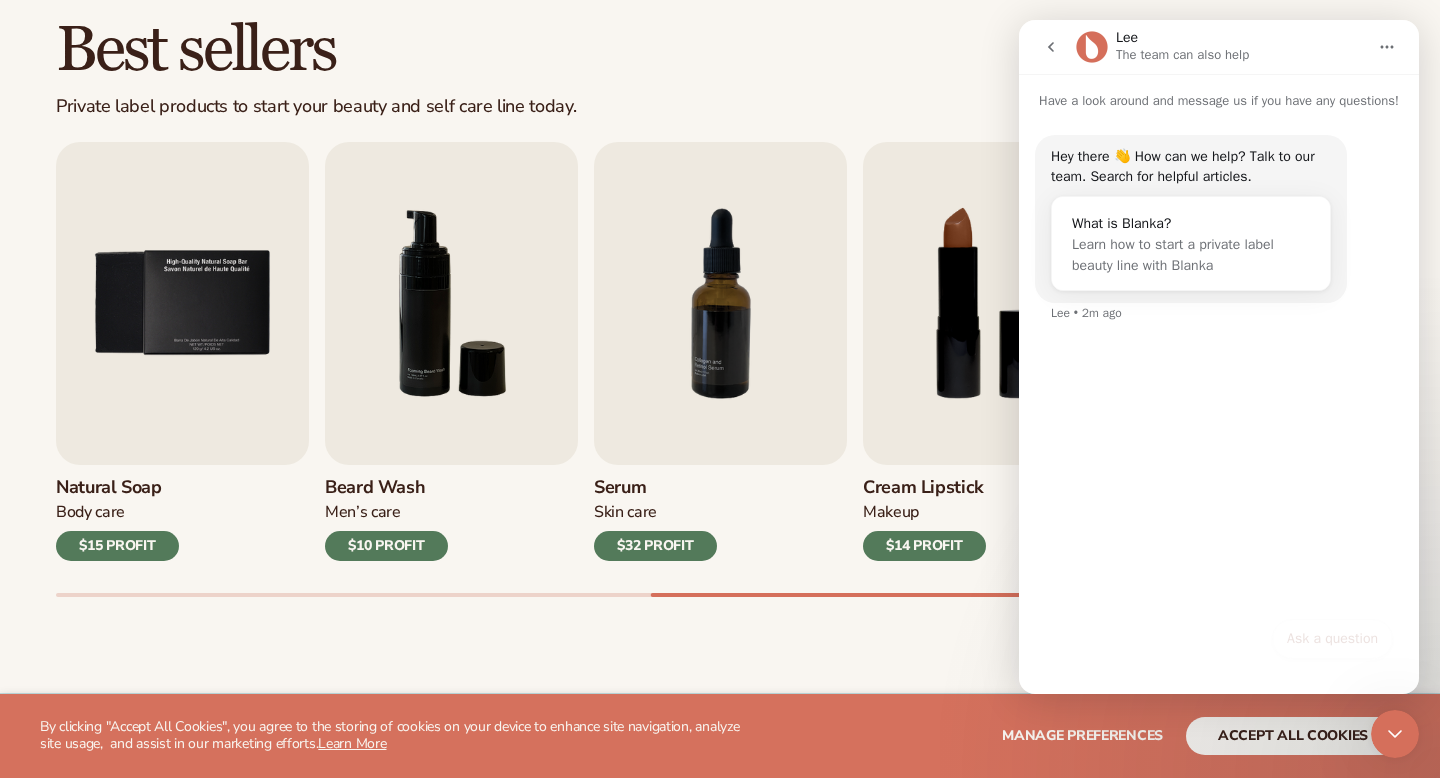 scroll, scrollTop: 0, scrollLeft: 0, axis: both 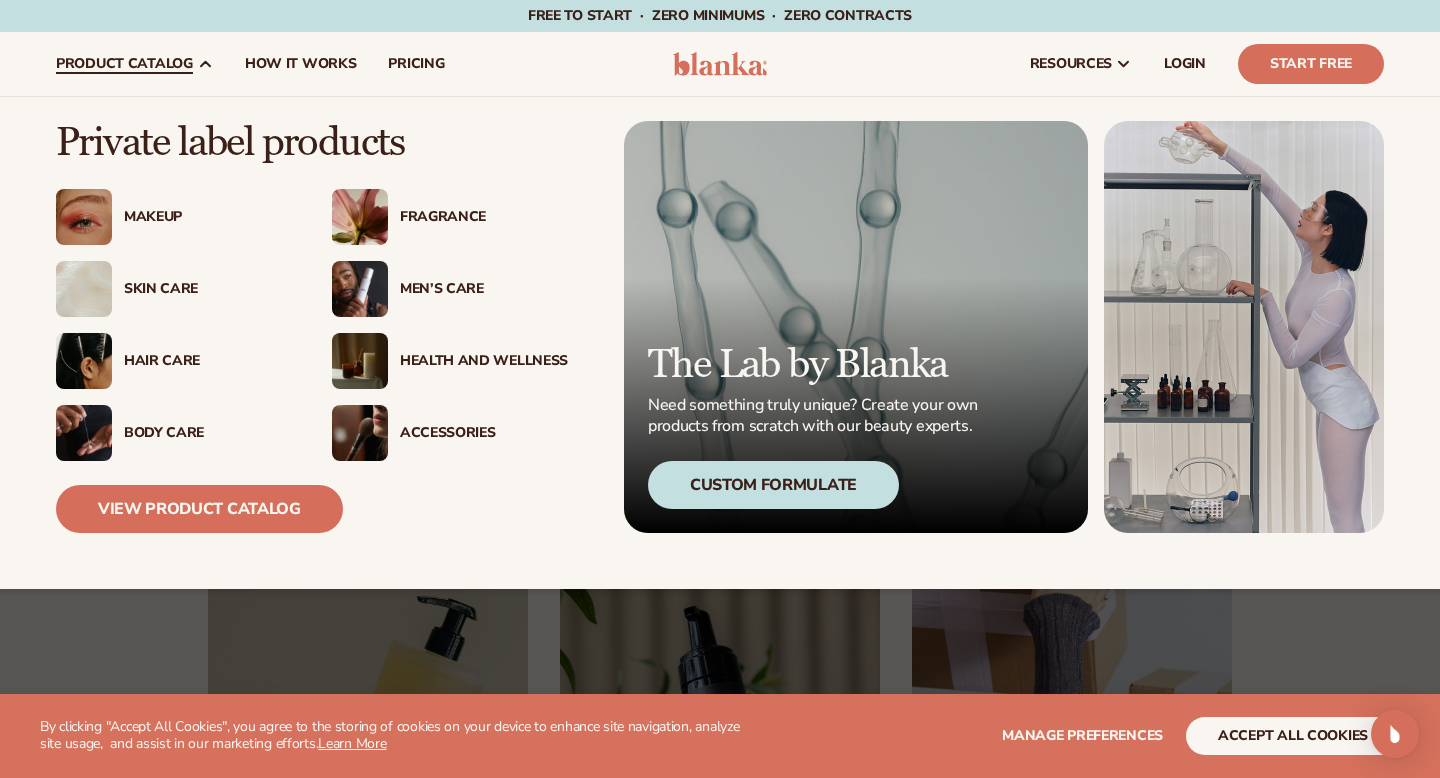 click on "Custom Formulate" at bounding box center [773, 485] 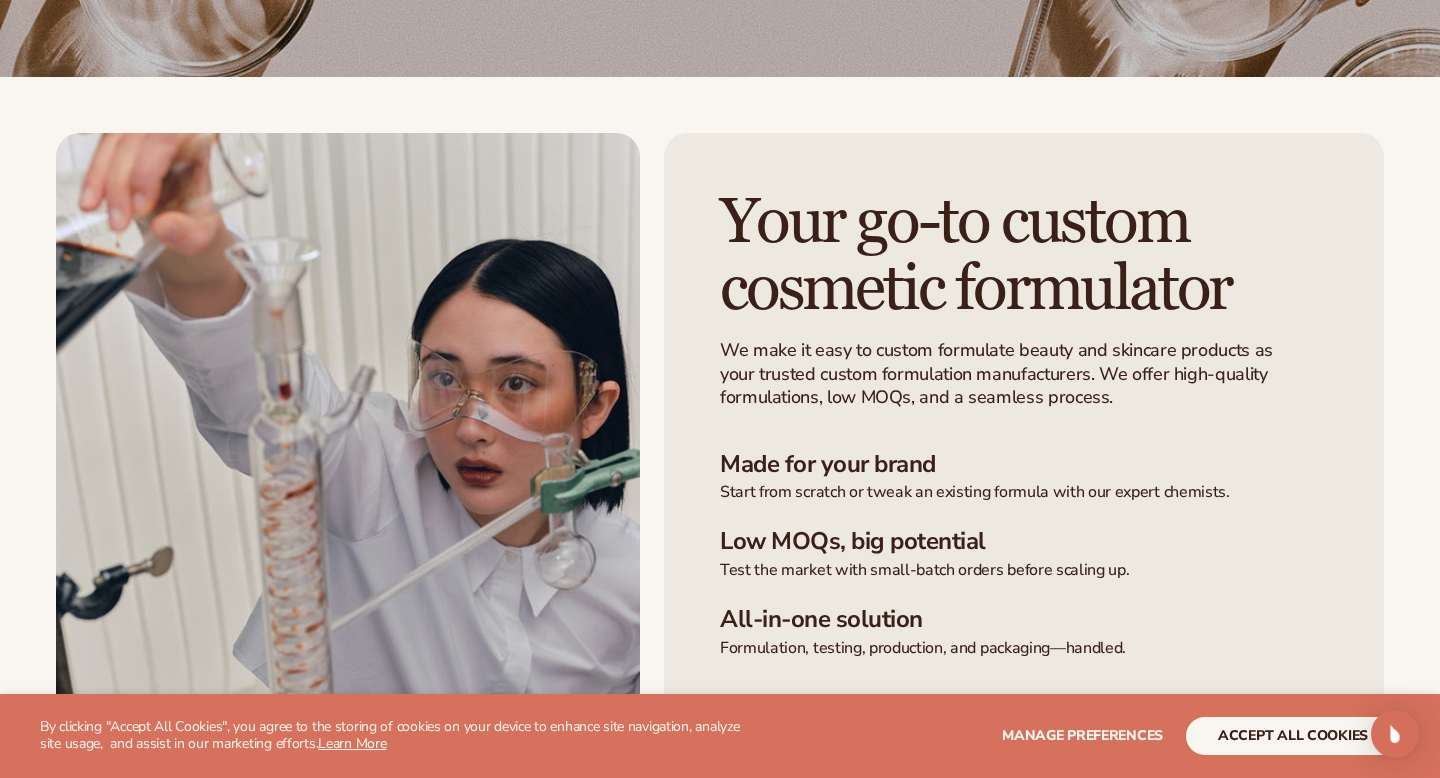 scroll, scrollTop: 0, scrollLeft: 0, axis: both 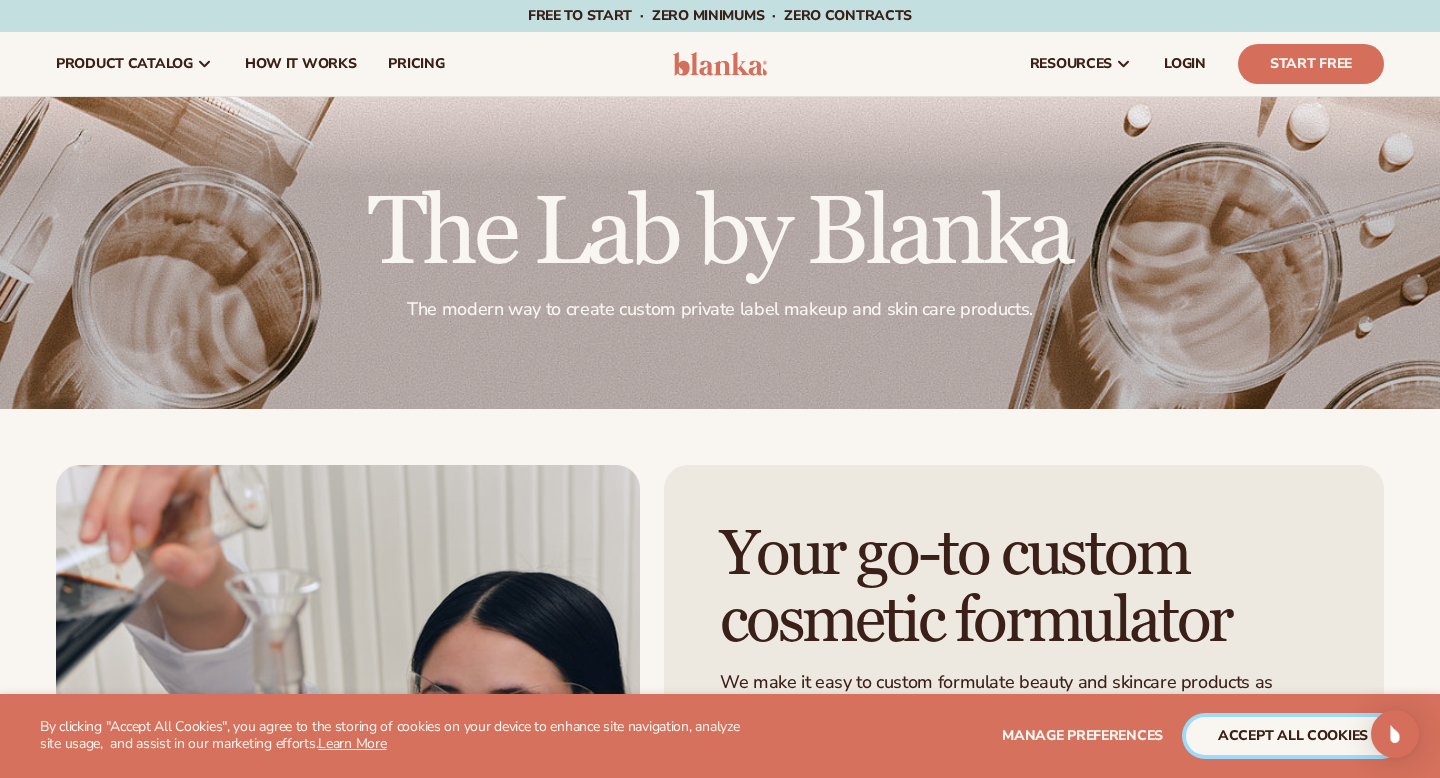 click on "accept all cookies" at bounding box center [1293, 736] 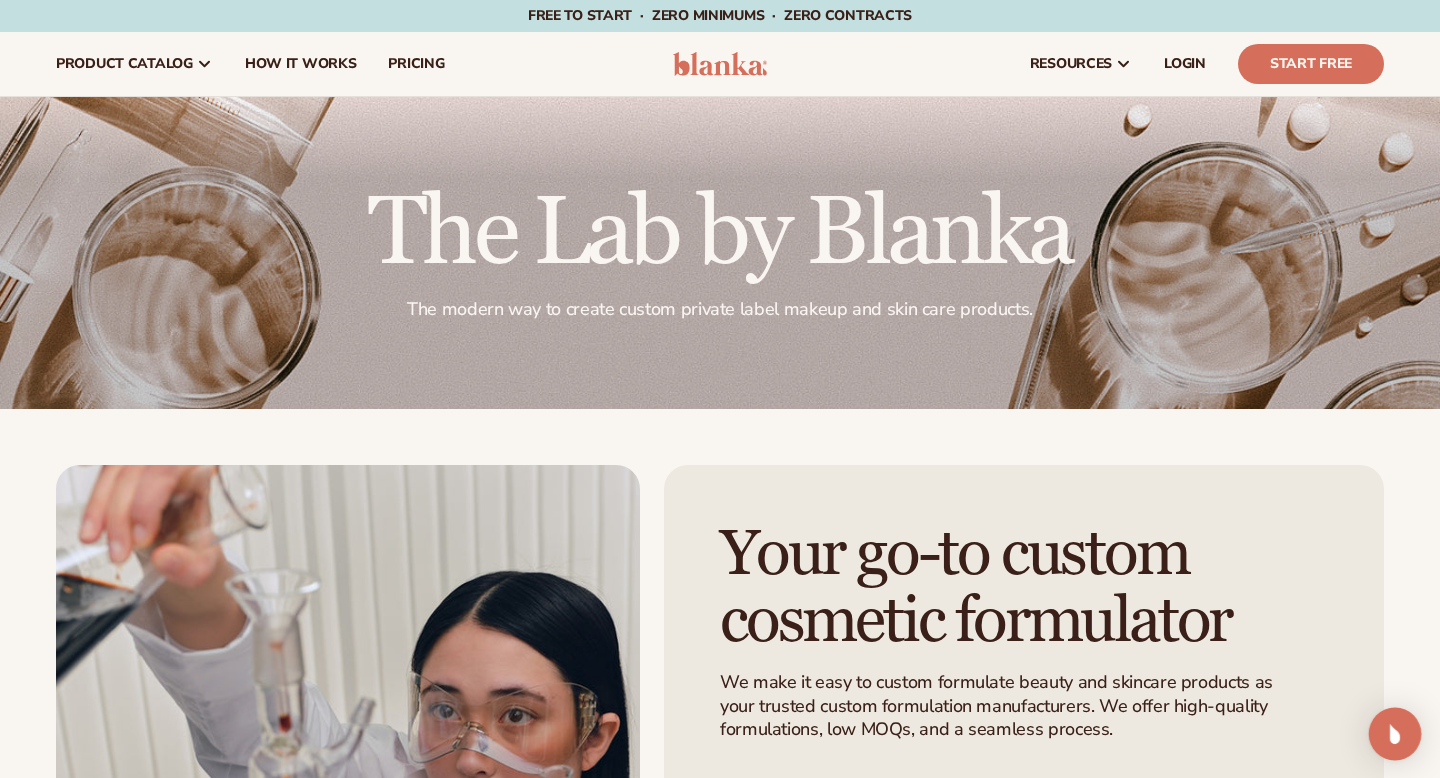 click at bounding box center (1395, 734) 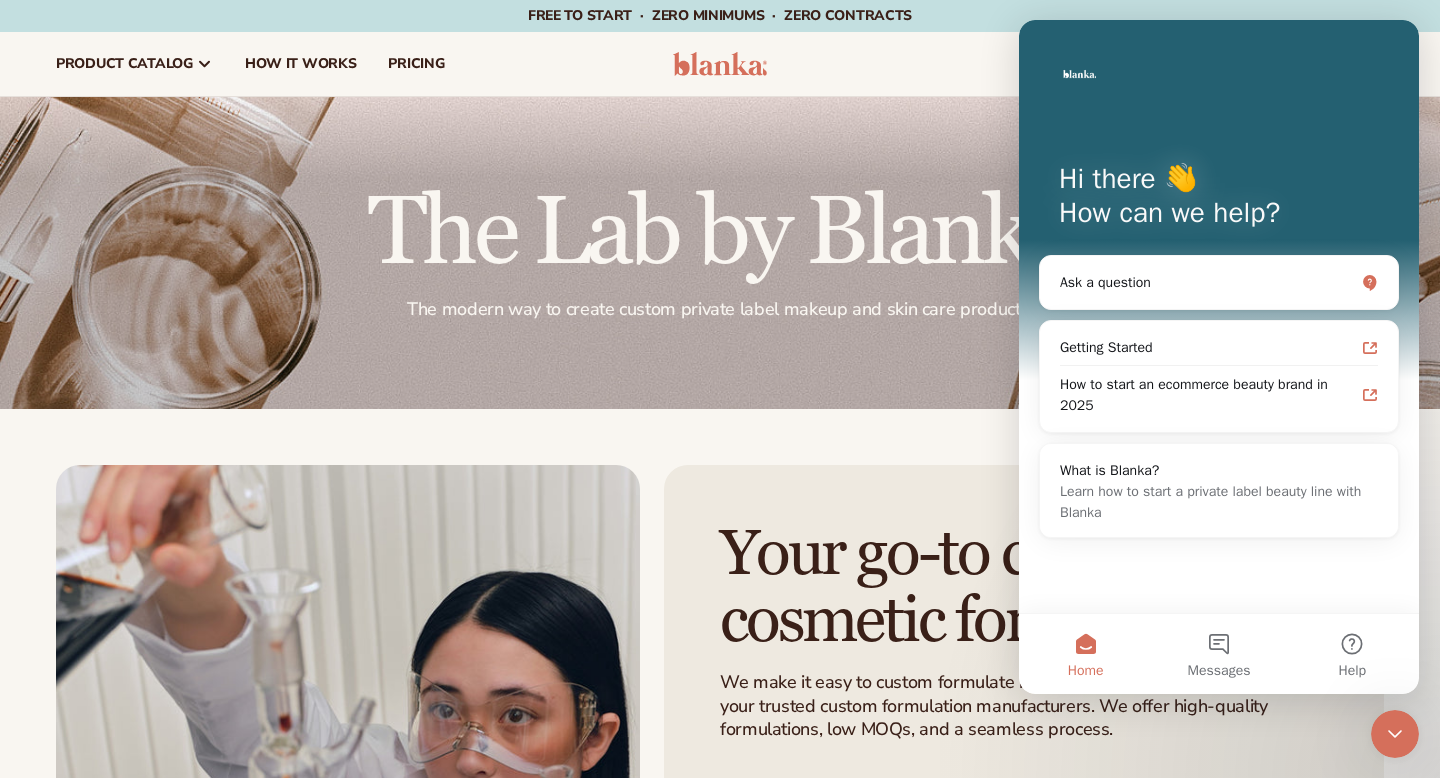 scroll, scrollTop: 0, scrollLeft: 0, axis: both 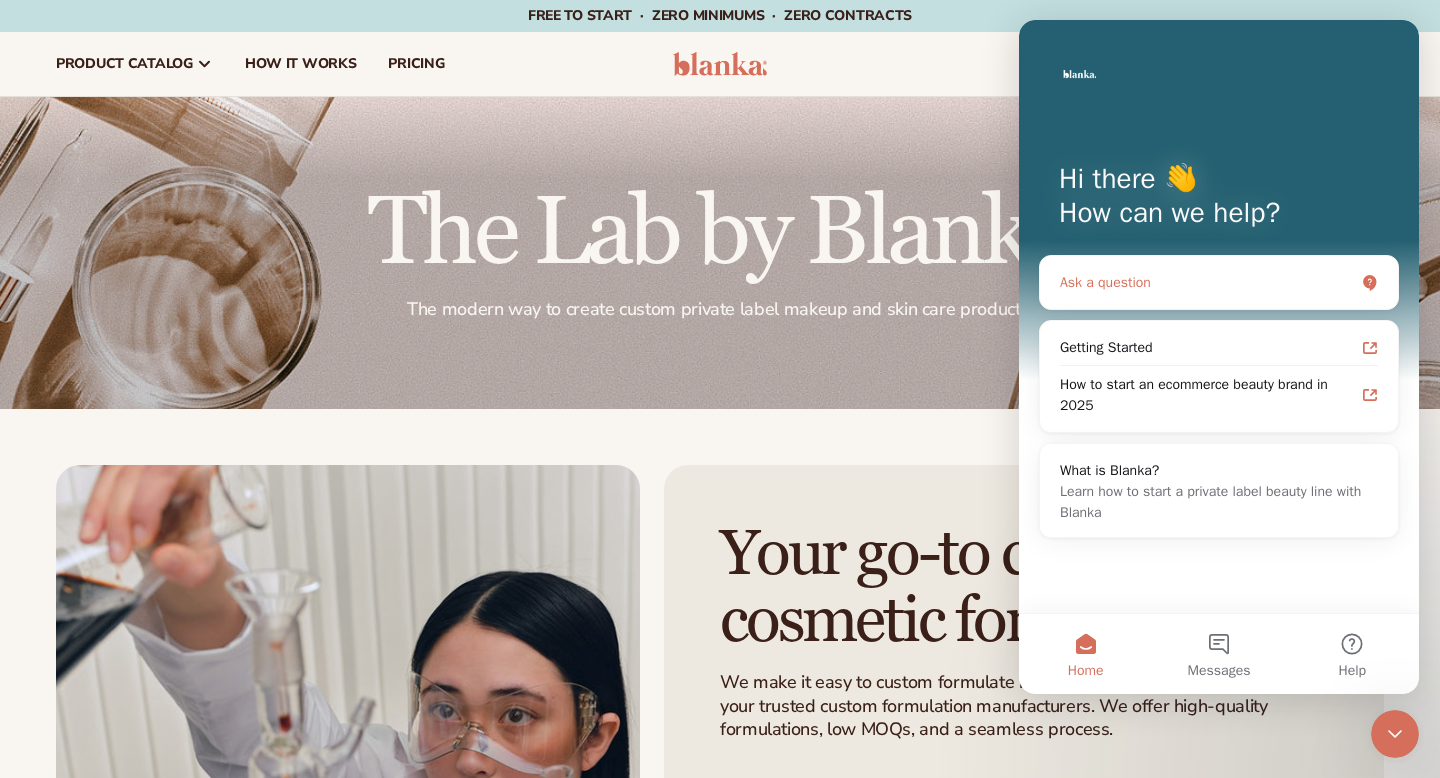 click on "Ask a question" at bounding box center [1207, 282] 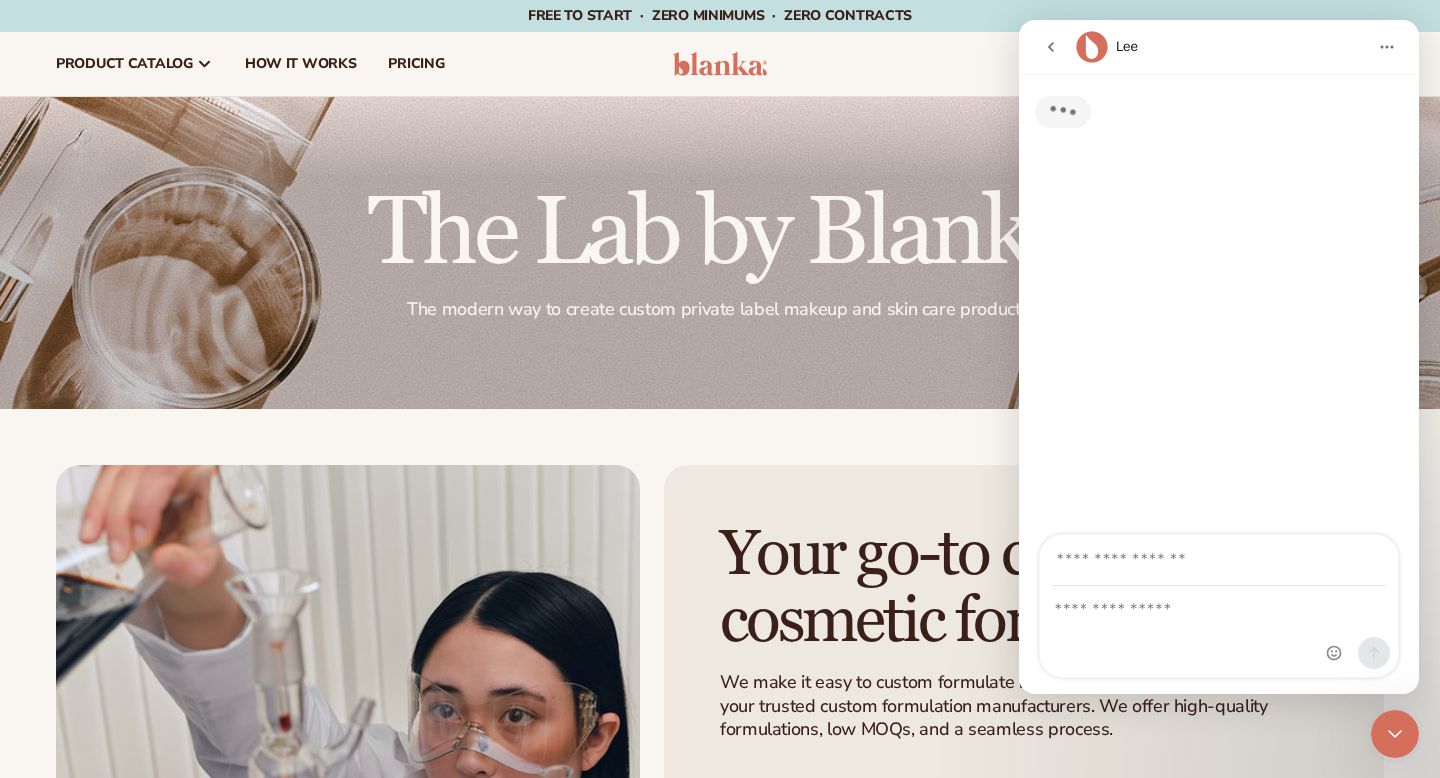 type on "*" 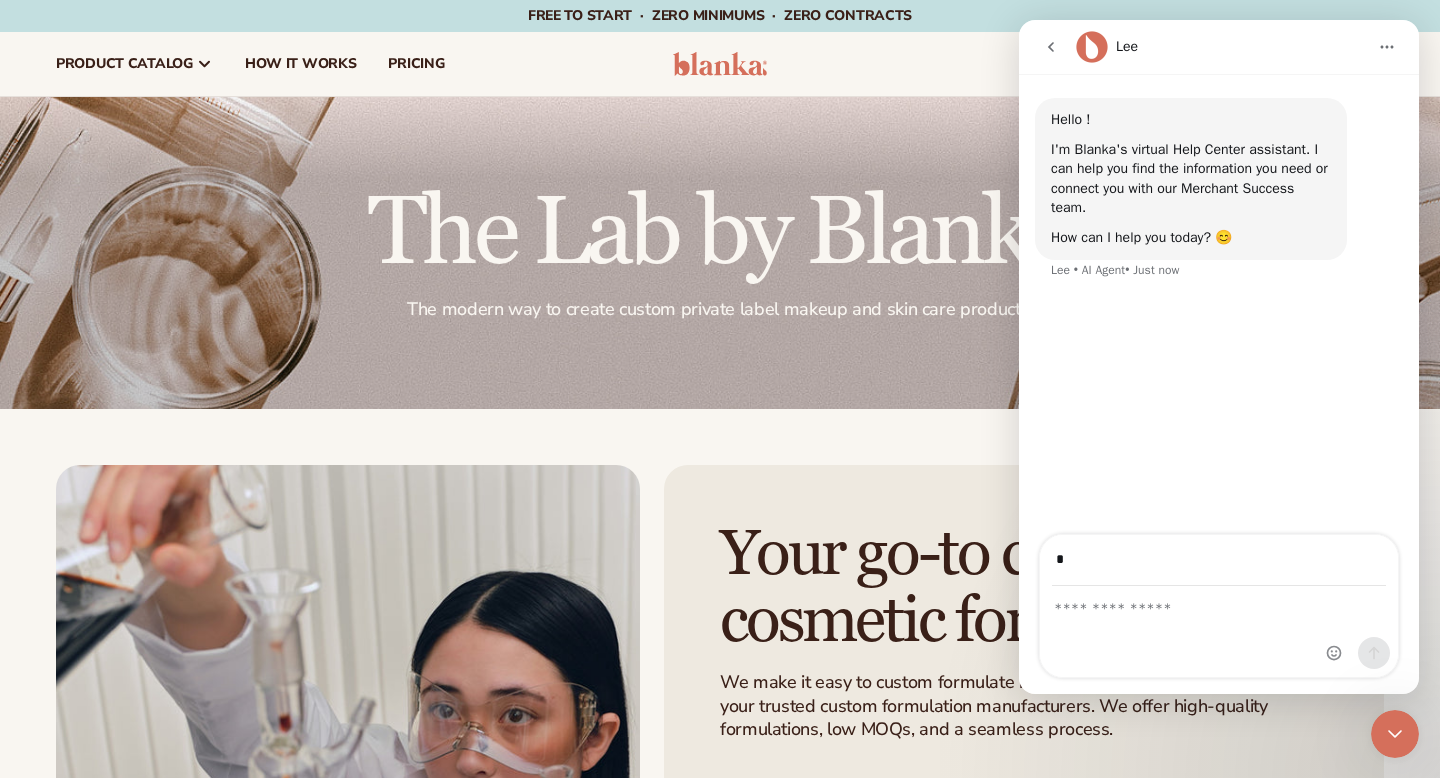 type 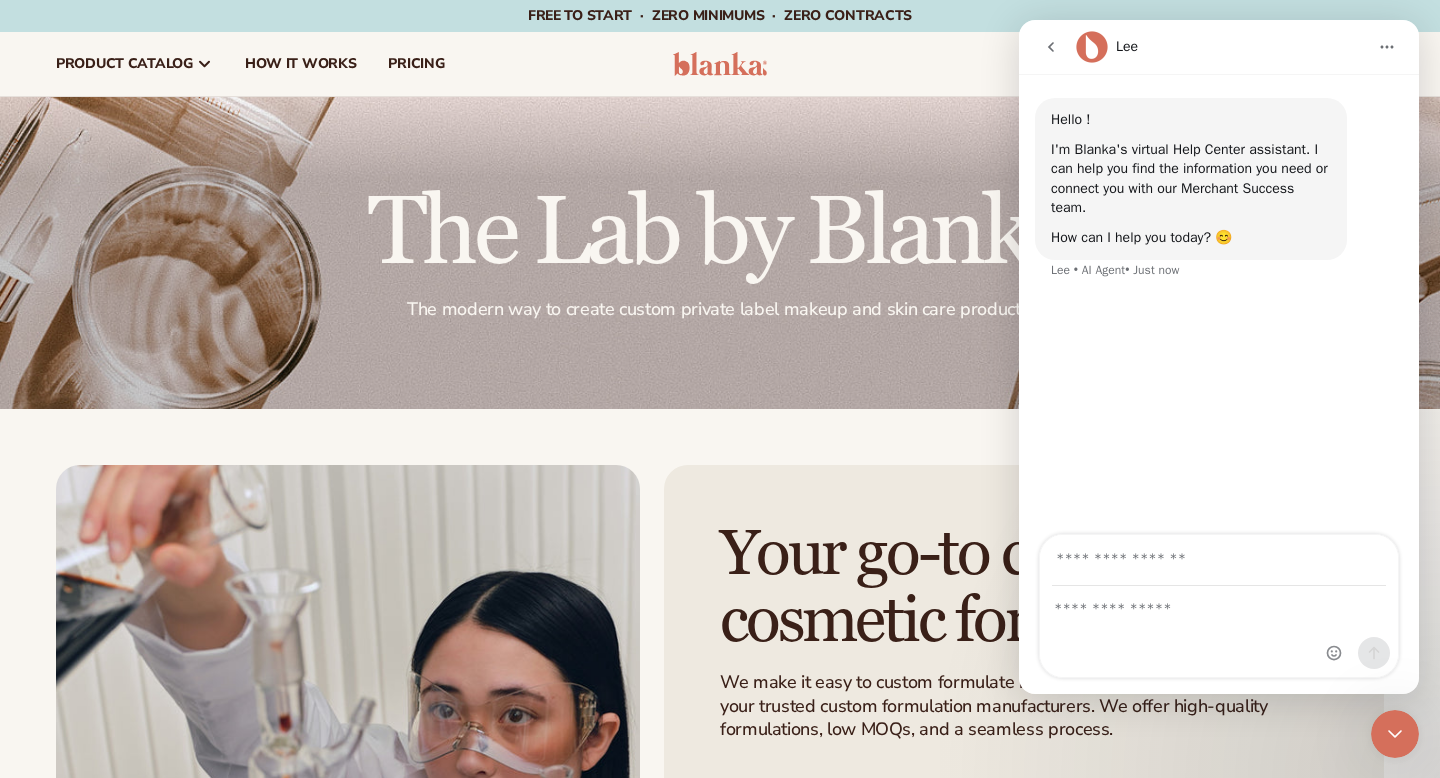 click at bounding box center (1219, 632) 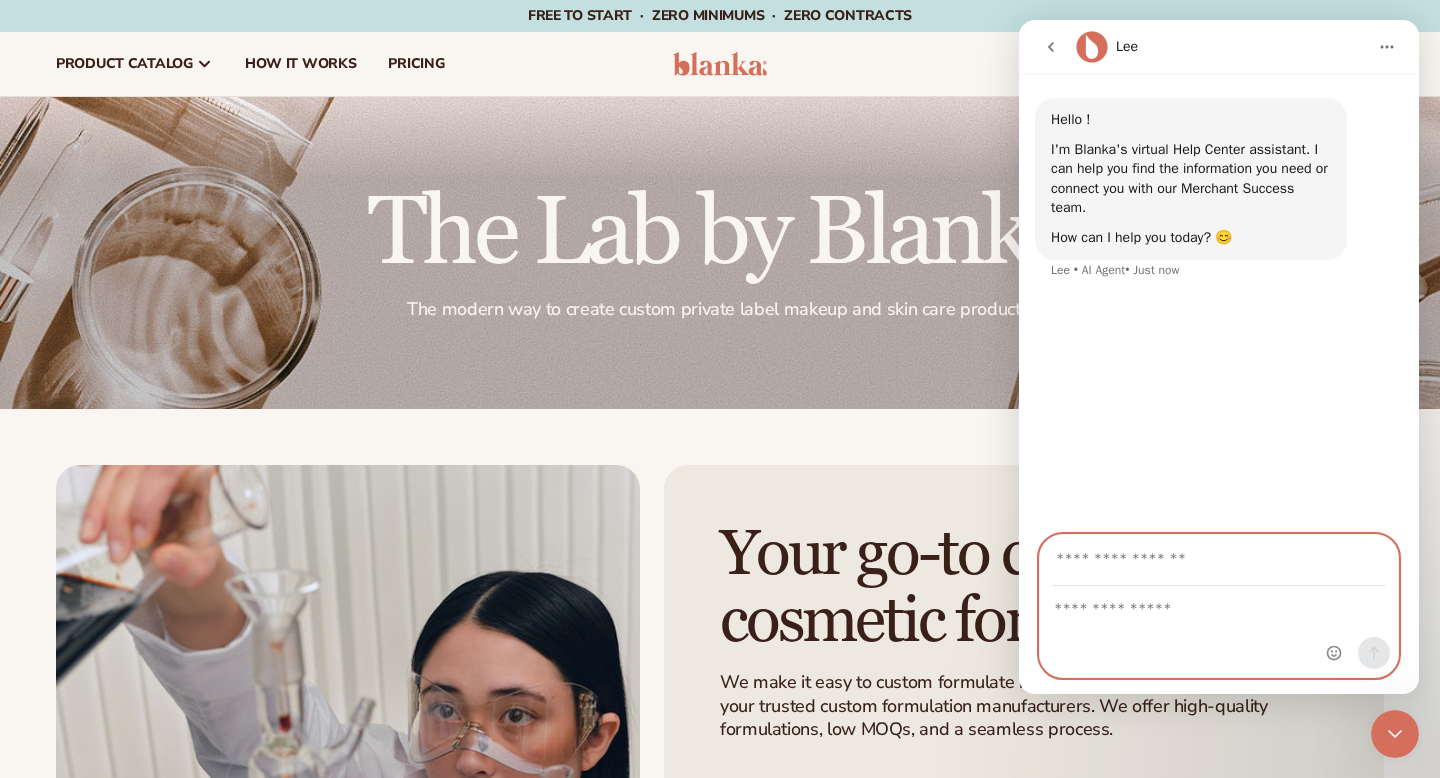 click at bounding box center [1219, 604] 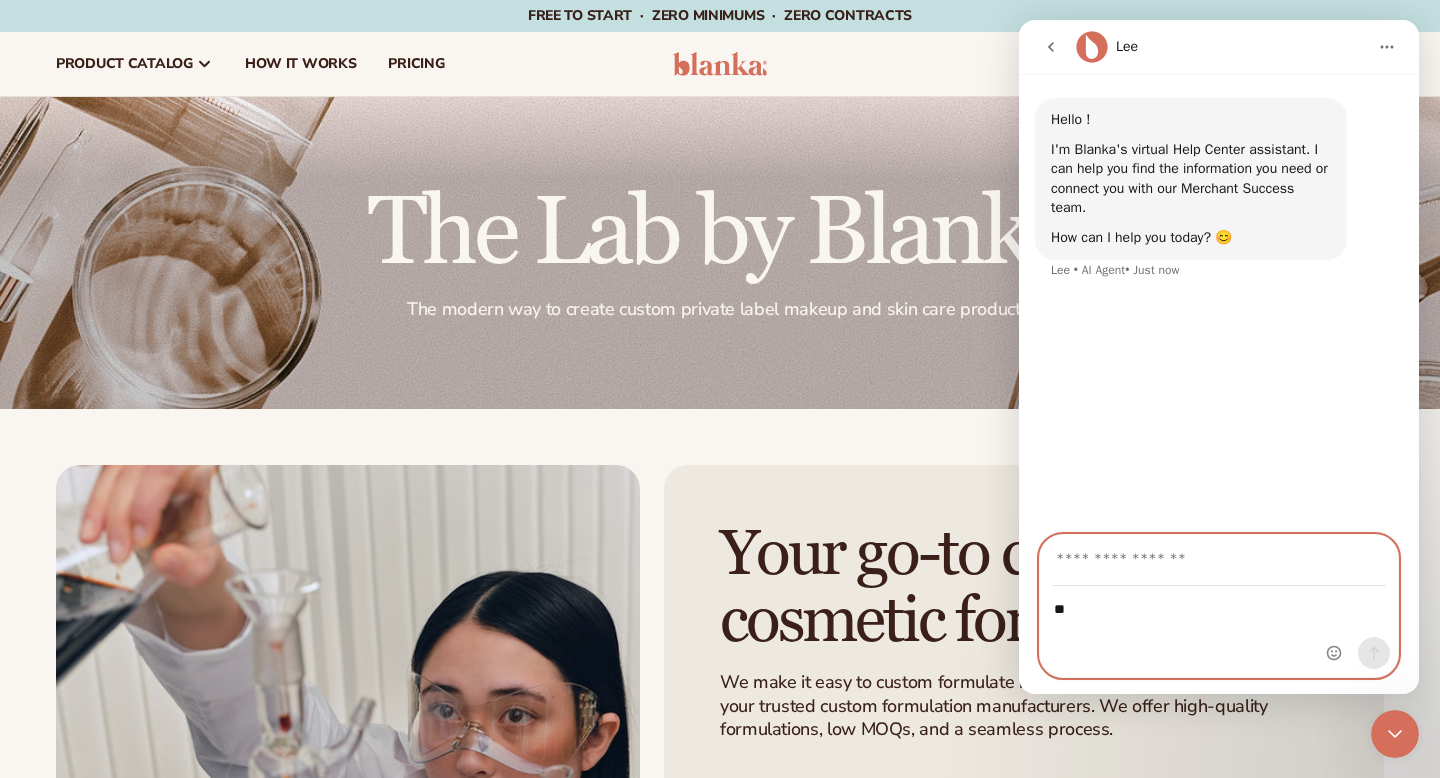 type on "*" 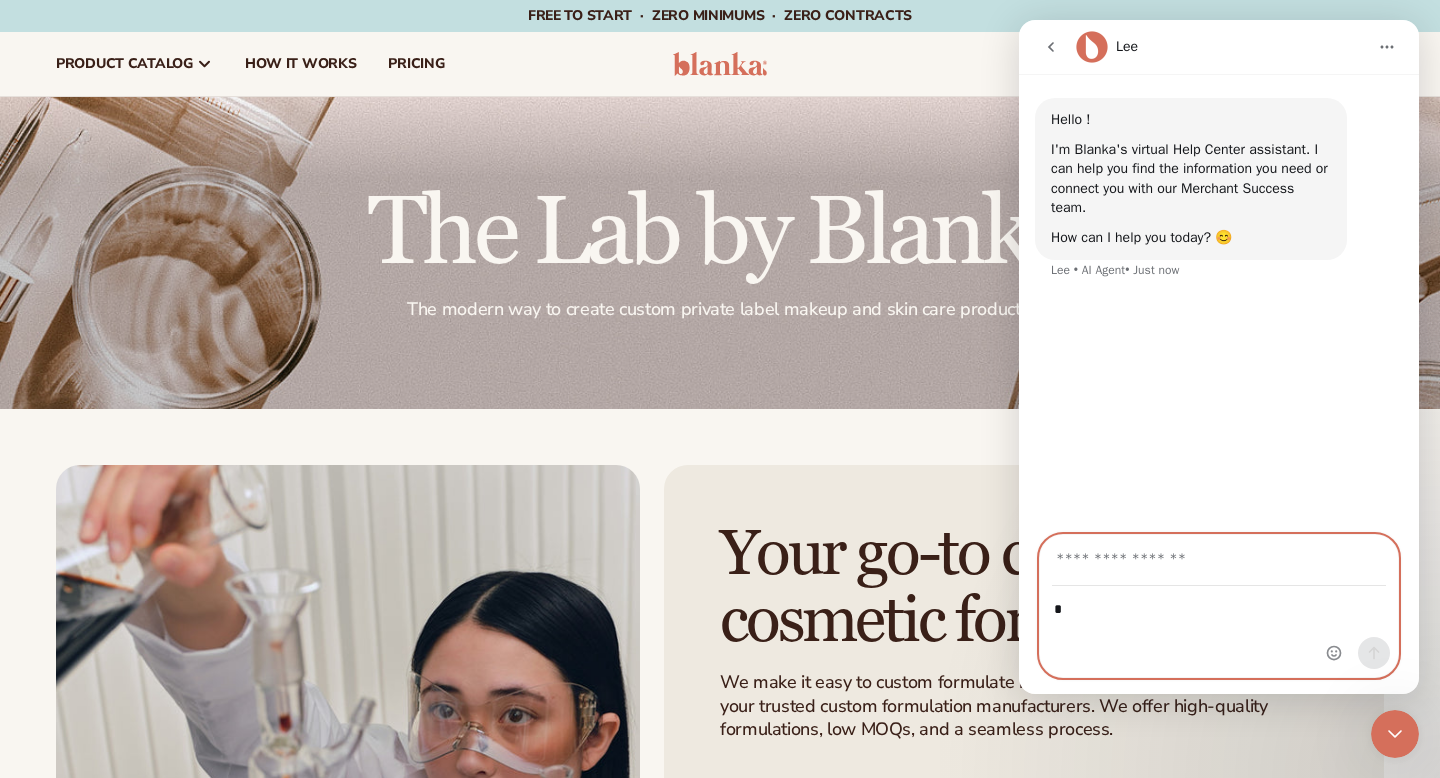 type 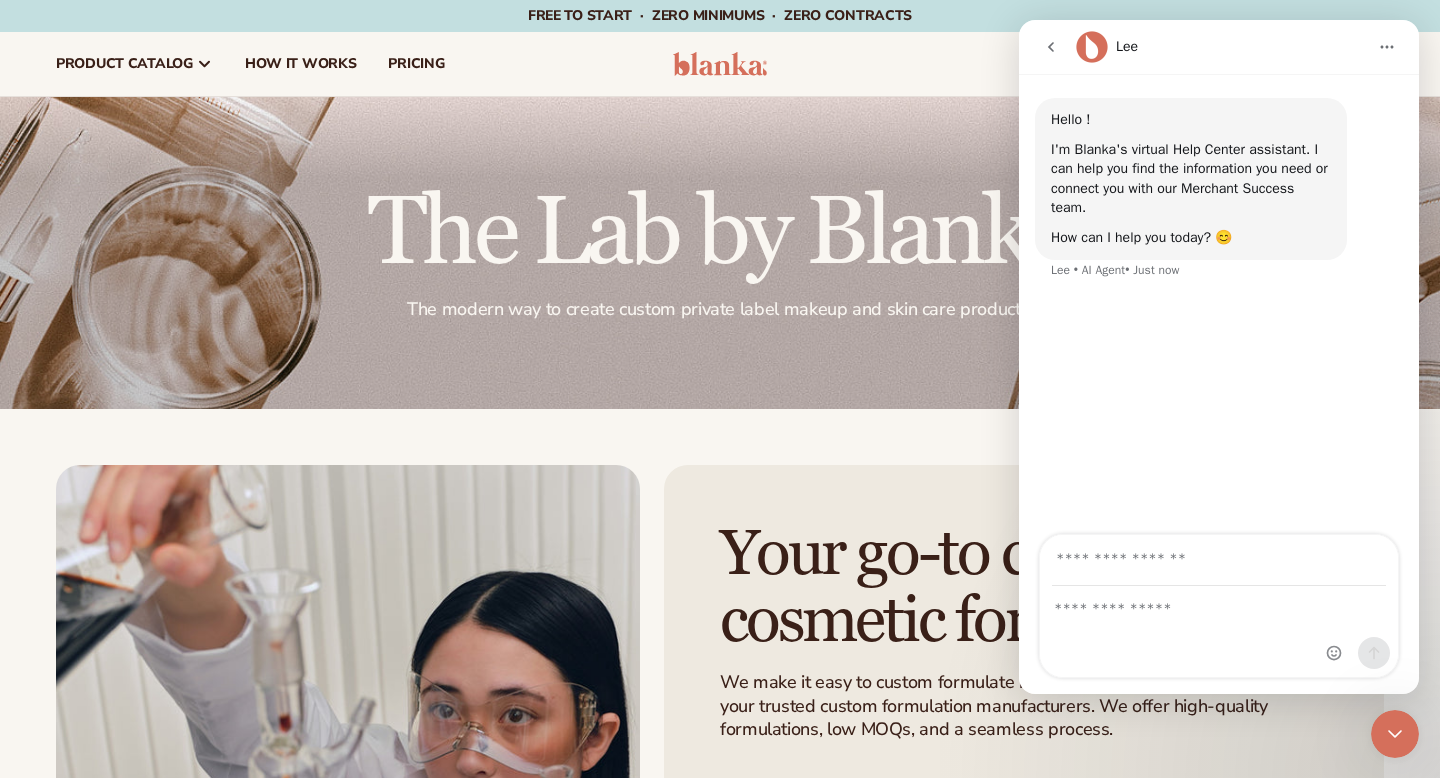 click on "Hello ! I'm [FIRST]'s virtual Help Center assistant. I can help you find the information you need or connect you with our Merchant Success team. How can I help you today? 😊 [FIRST] • AI Agent • Just now" at bounding box center [1219, 305] 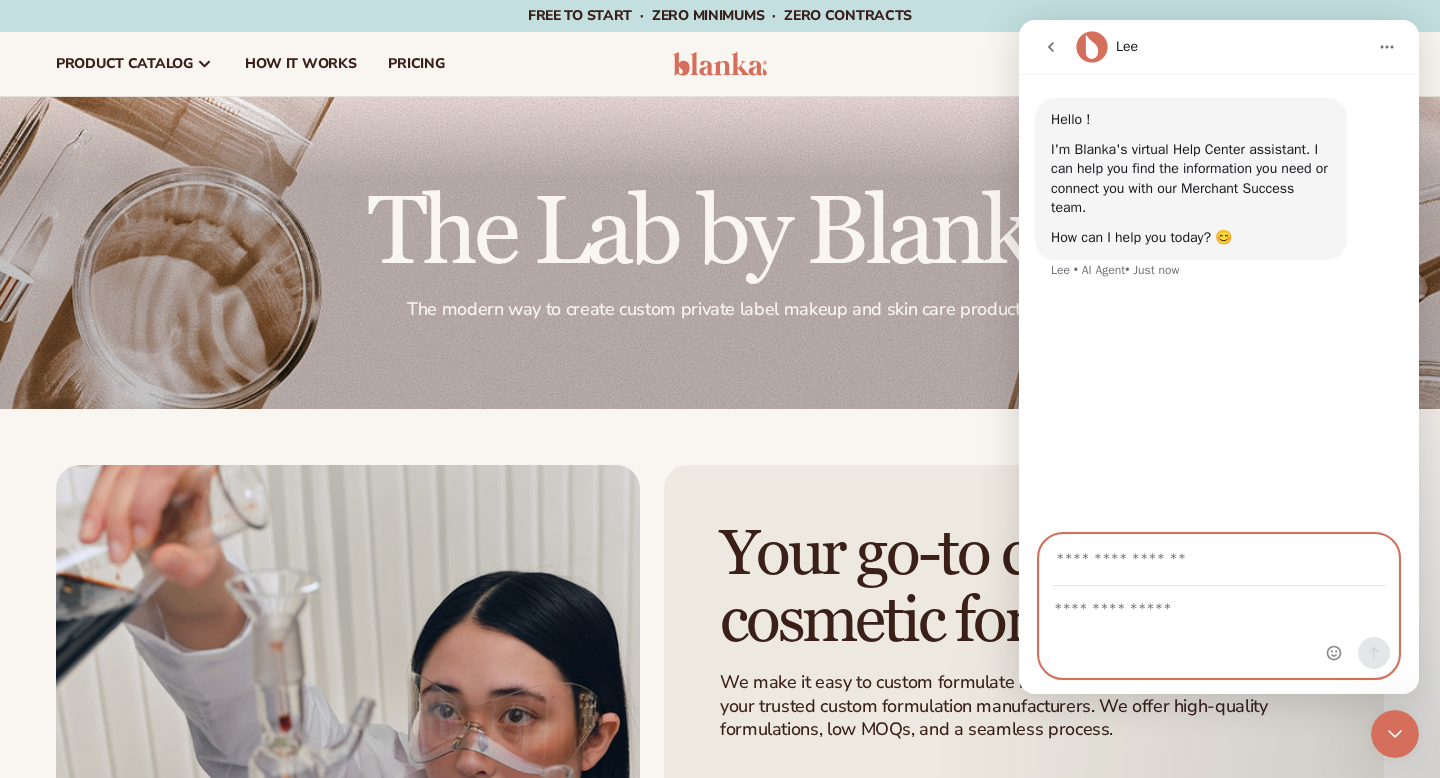 click at bounding box center (1219, 560) 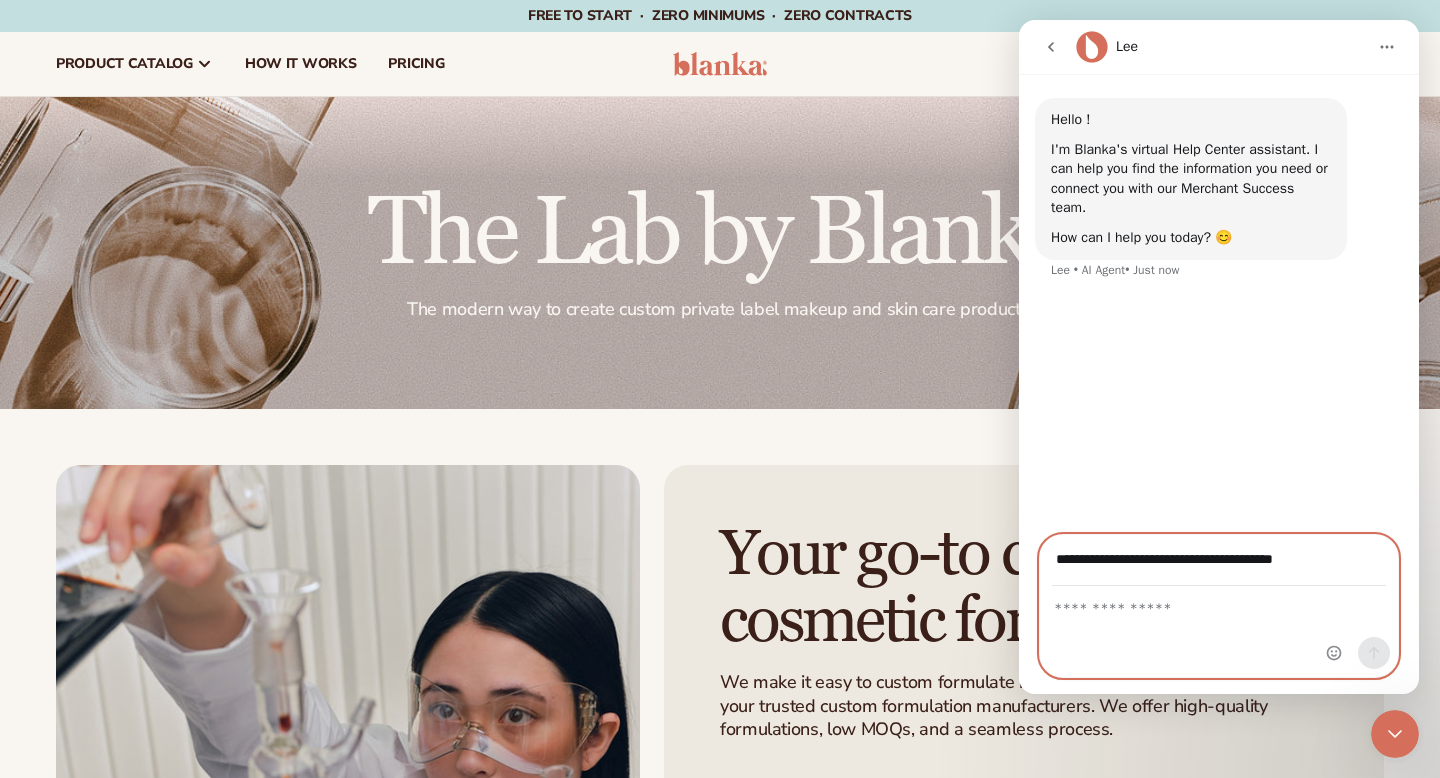 scroll, scrollTop: 0, scrollLeft: 2, axis: horizontal 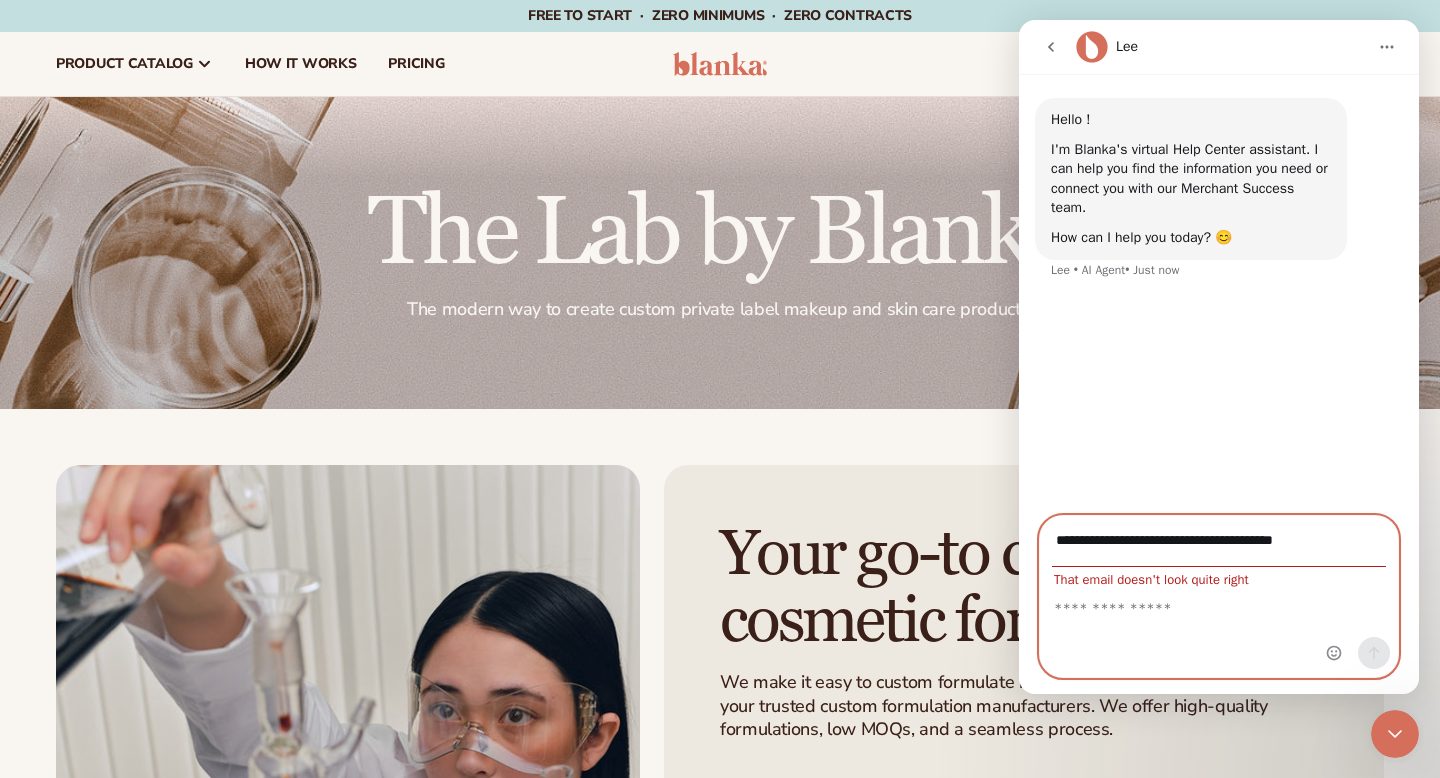 click on "**********" at bounding box center (1219, 541) 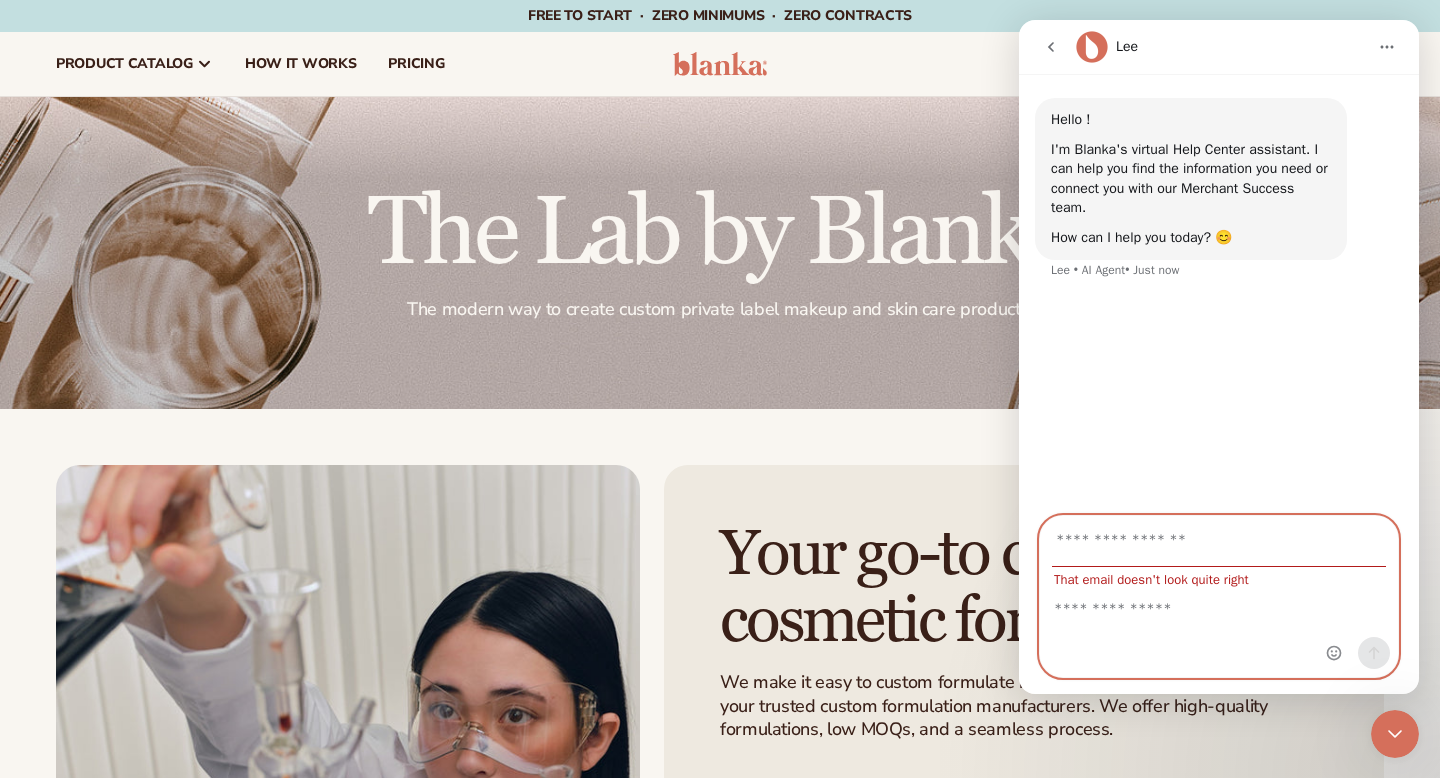 scroll, scrollTop: 0, scrollLeft: 0, axis: both 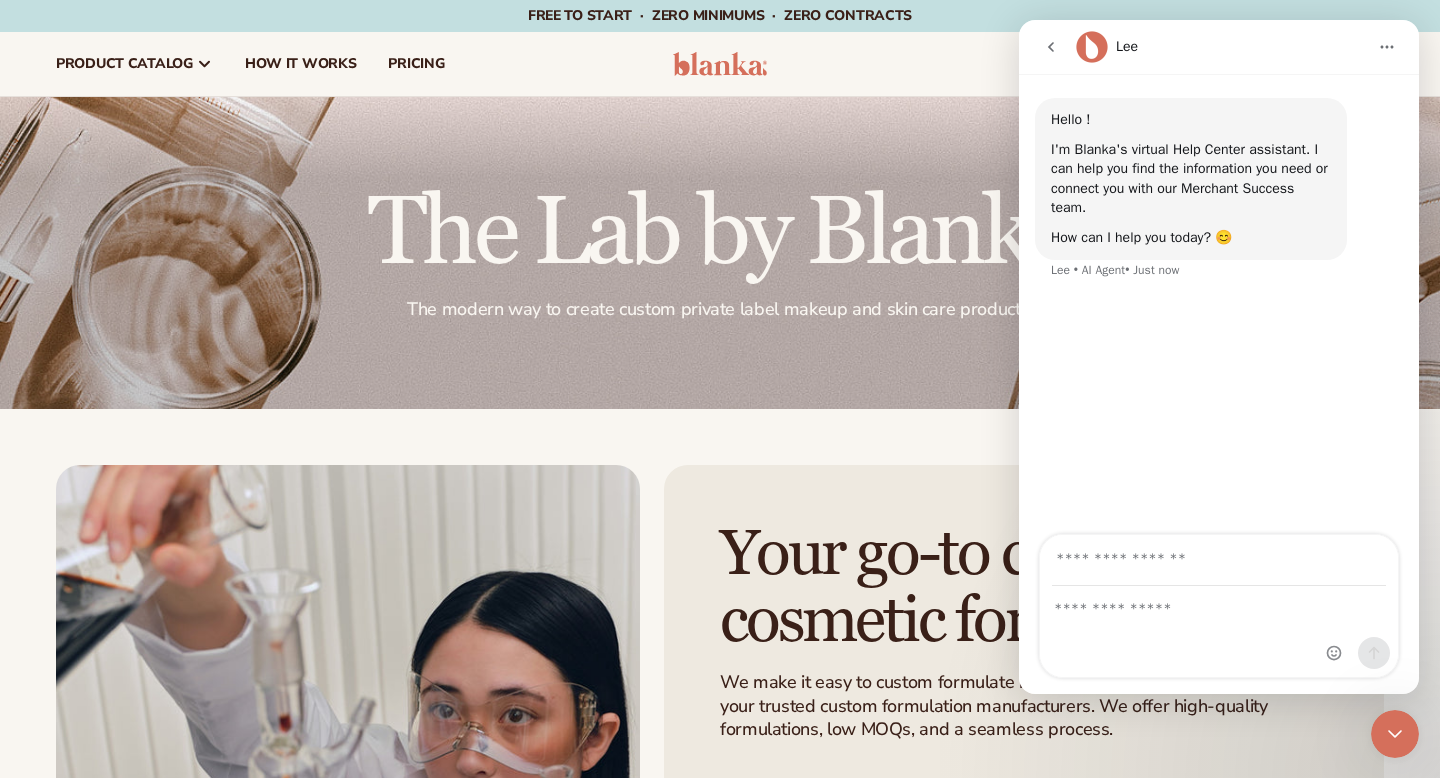 click 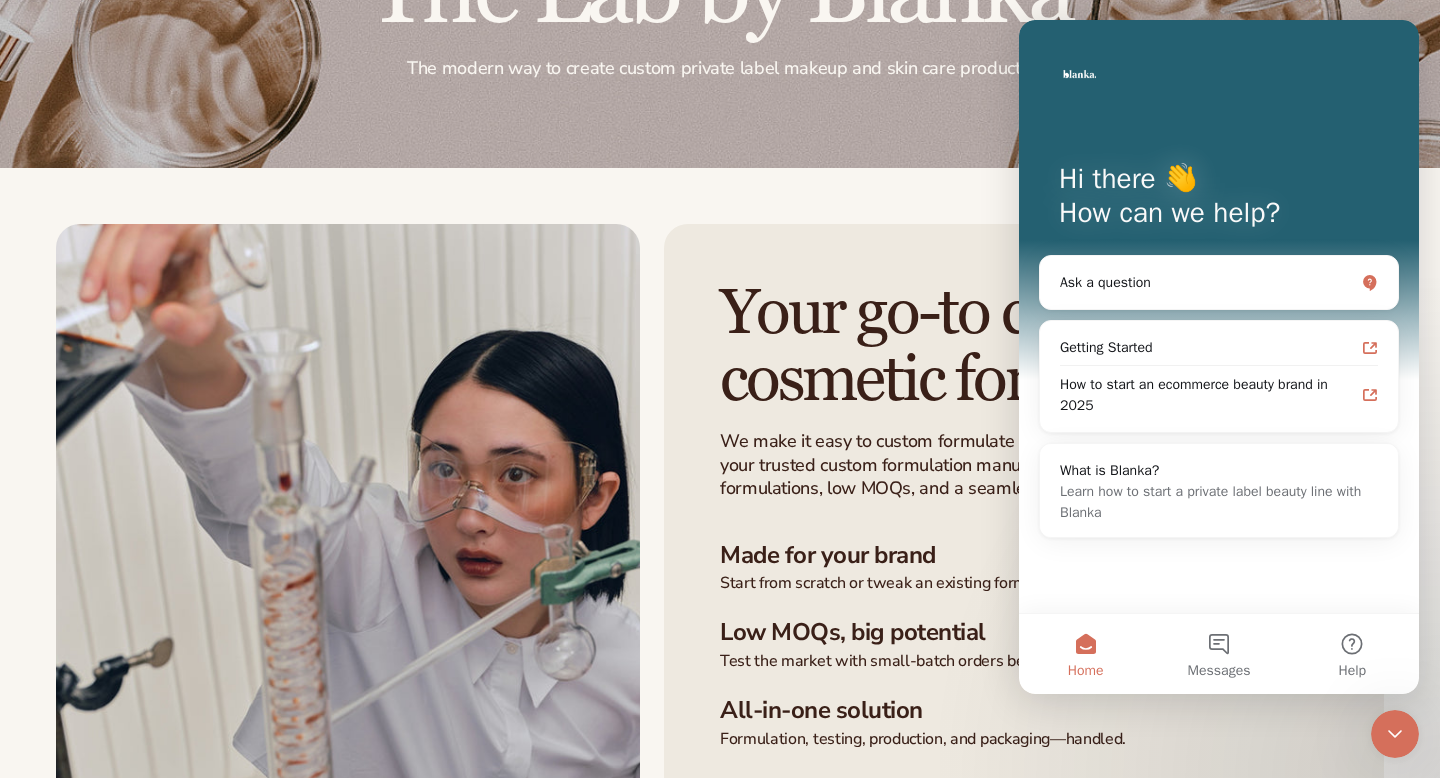 scroll, scrollTop: 0, scrollLeft: 0, axis: both 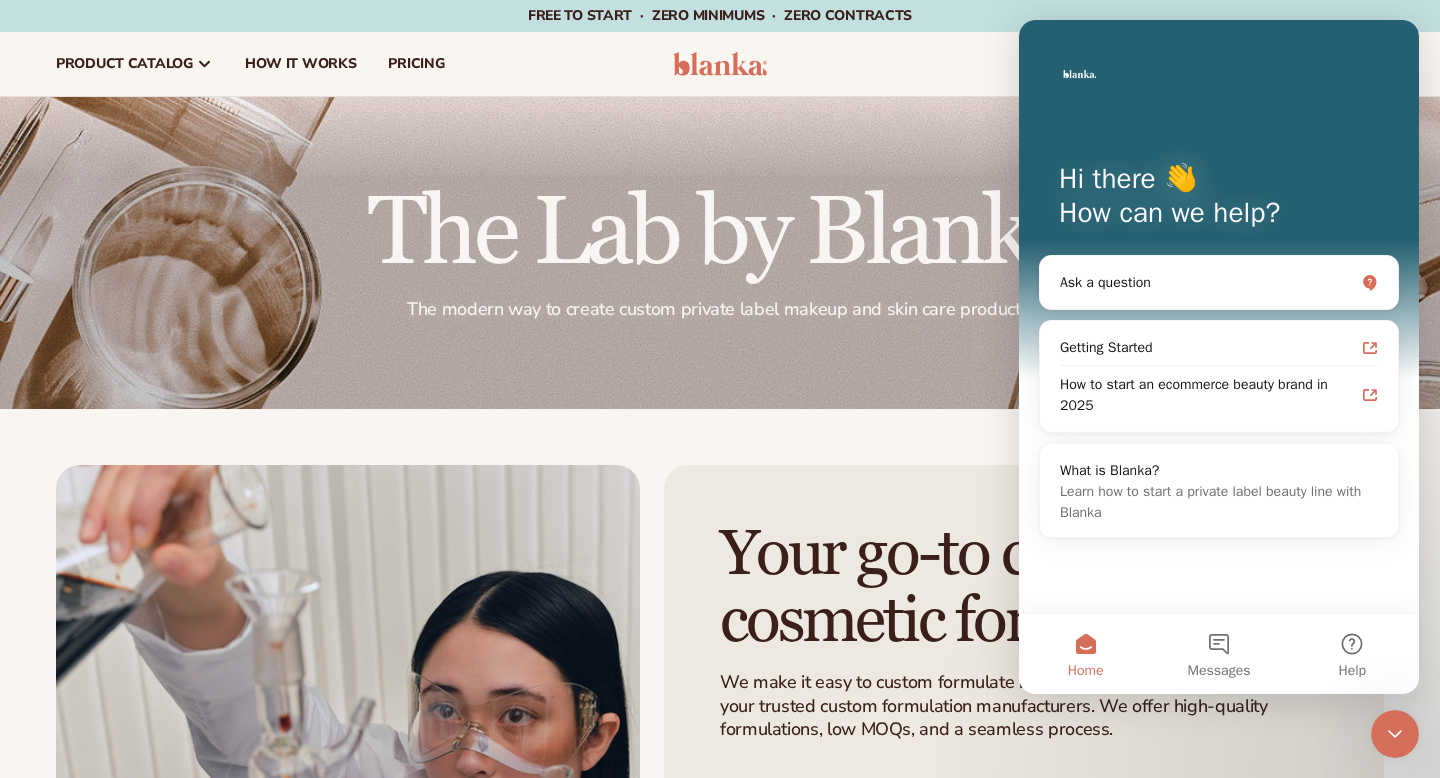 click at bounding box center (720, 253) 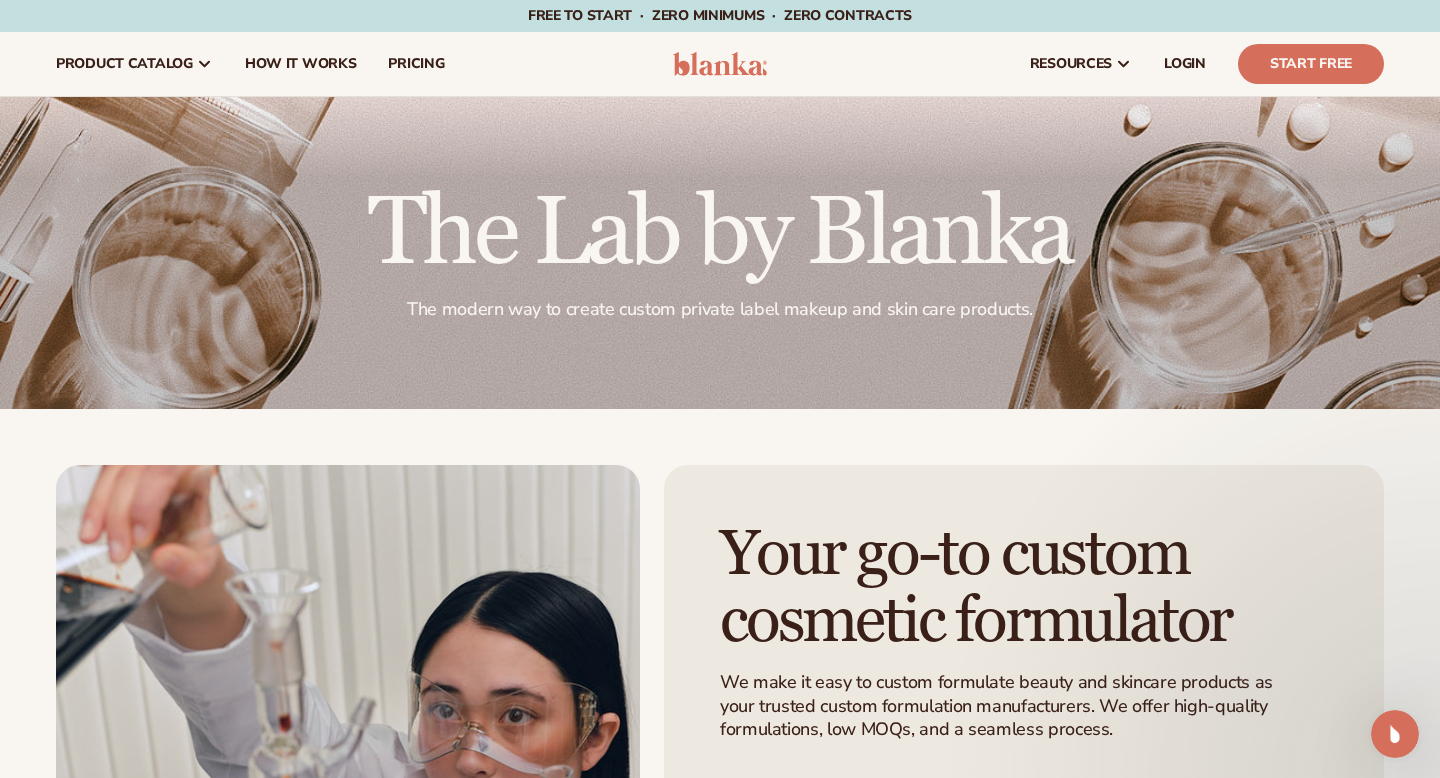 scroll, scrollTop: 0, scrollLeft: 0, axis: both 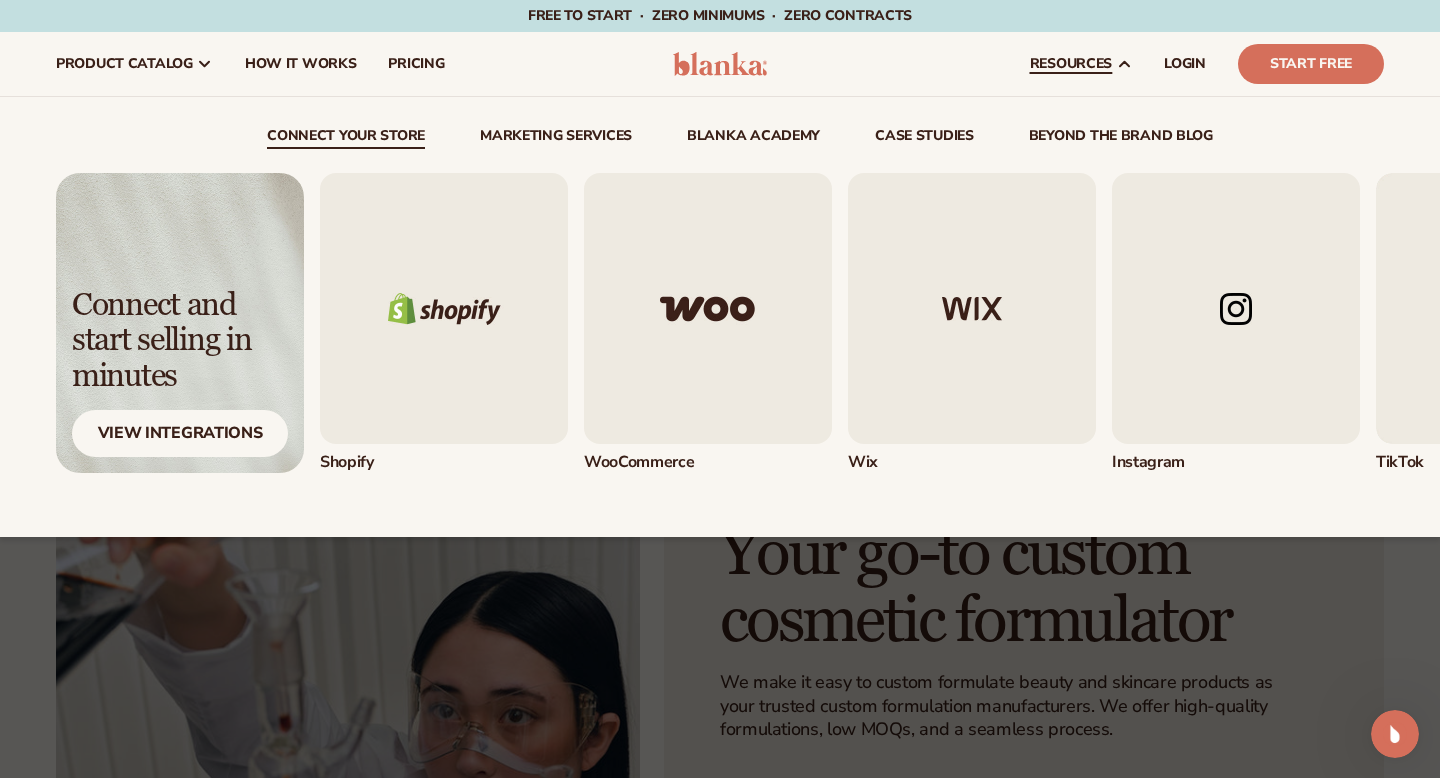 click at bounding box center [708, 308] 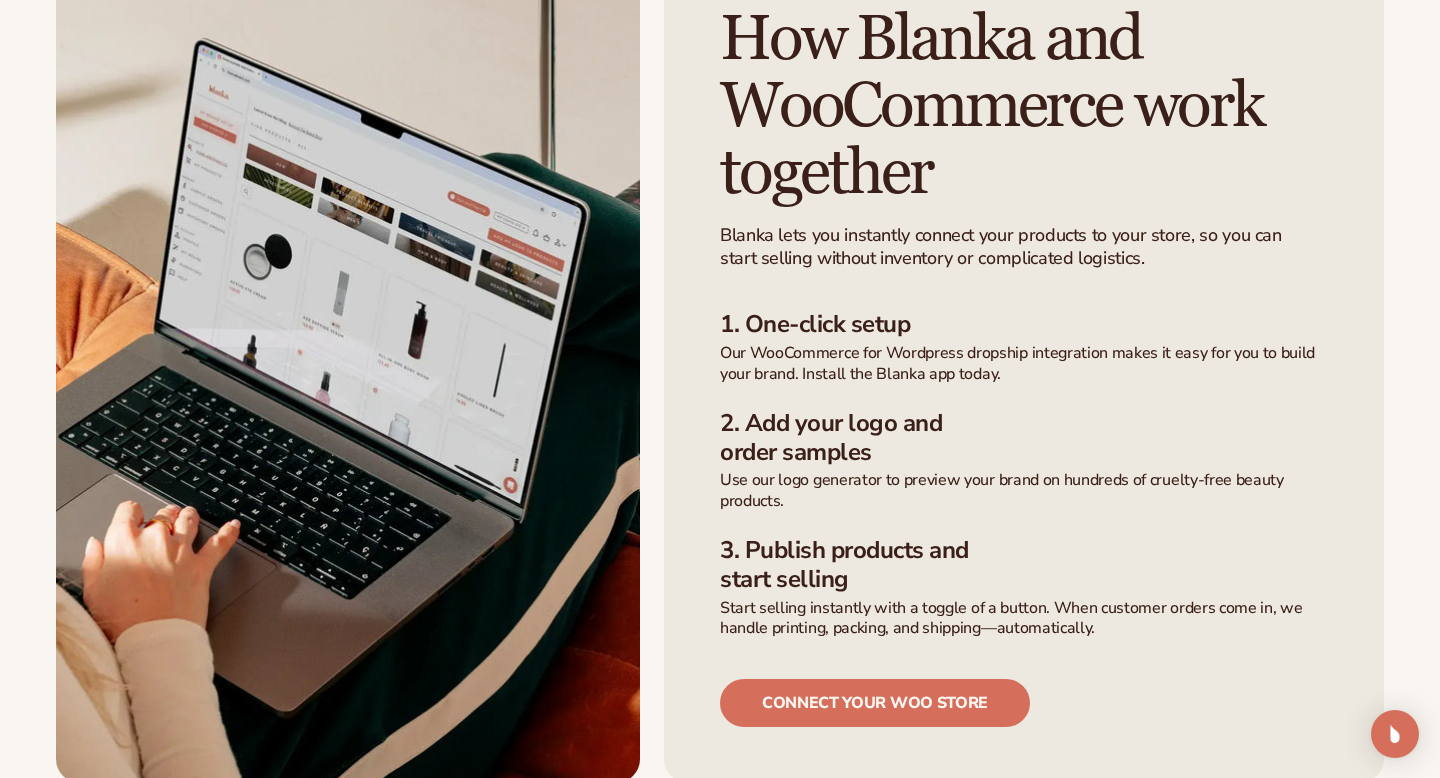 scroll, scrollTop: 569, scrollLeft: 0, axis: vertical 